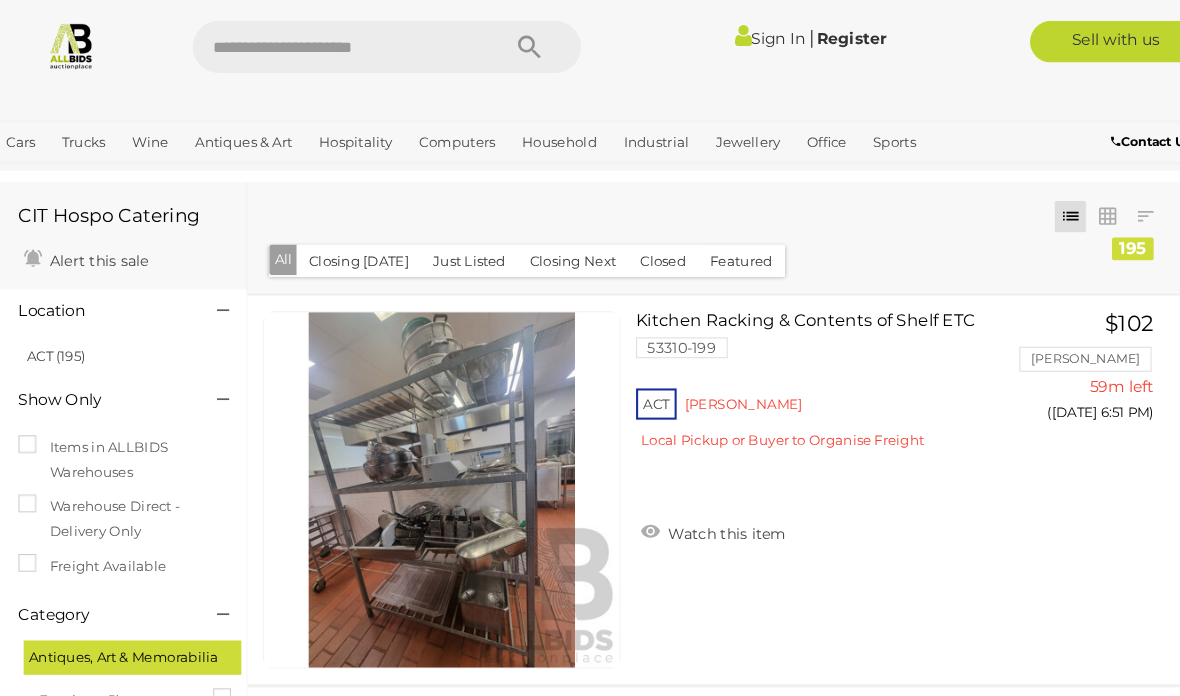 scroll, scrollTop: 0, scrollLeft: 0, axis: both 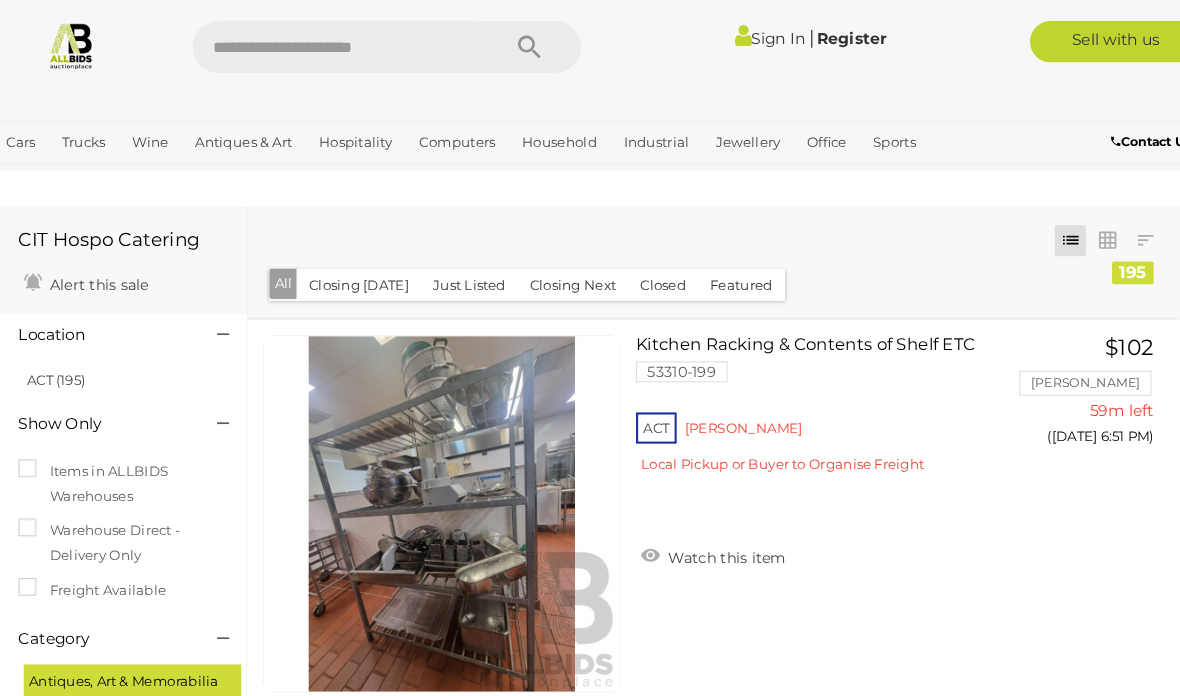 click at bounding box center (339, 45) 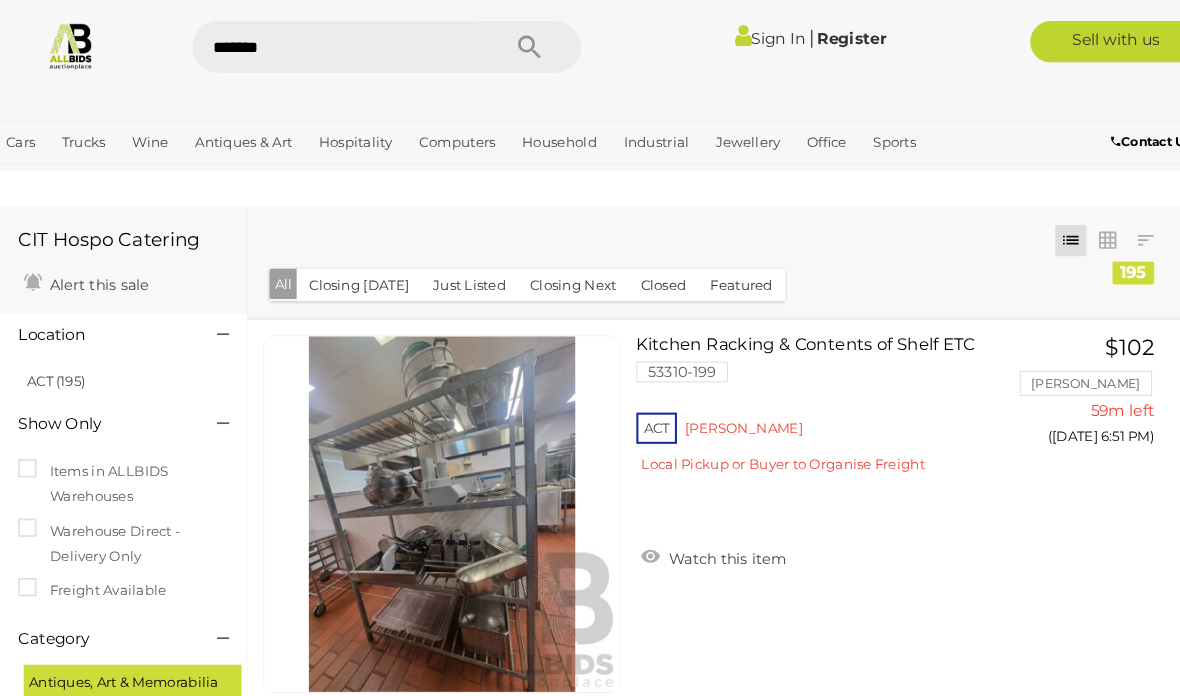 type on "********" 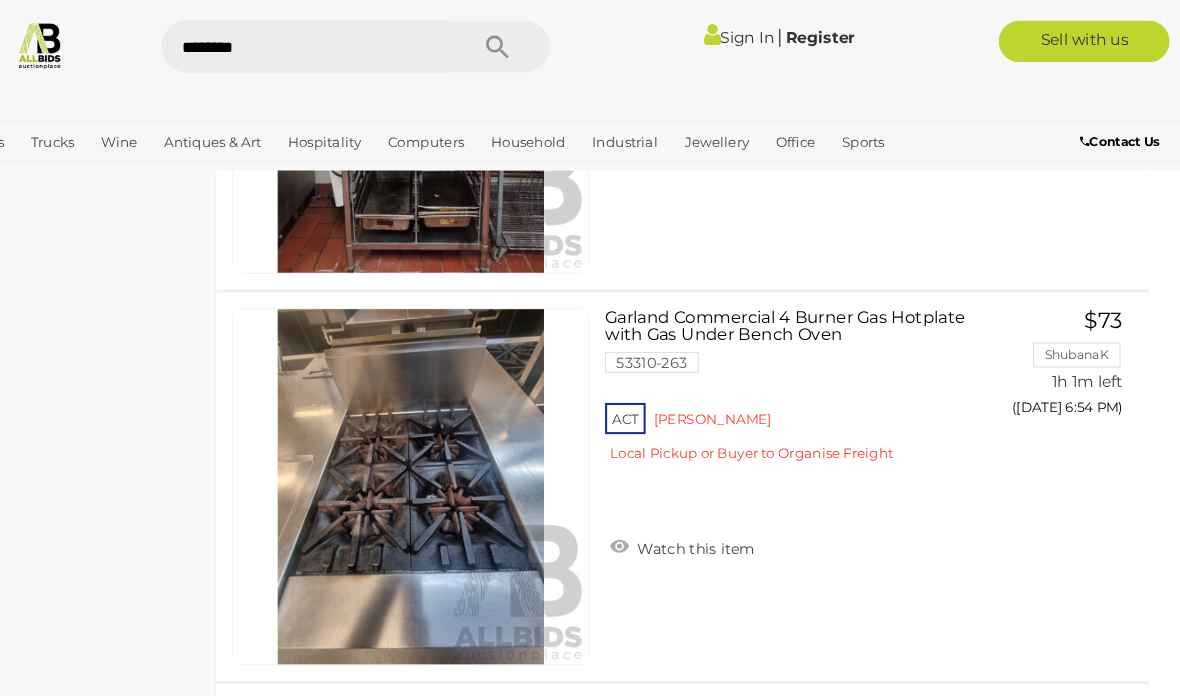 scroll, scrollTop: 3034, scrollLeft: 0, axis: vertical 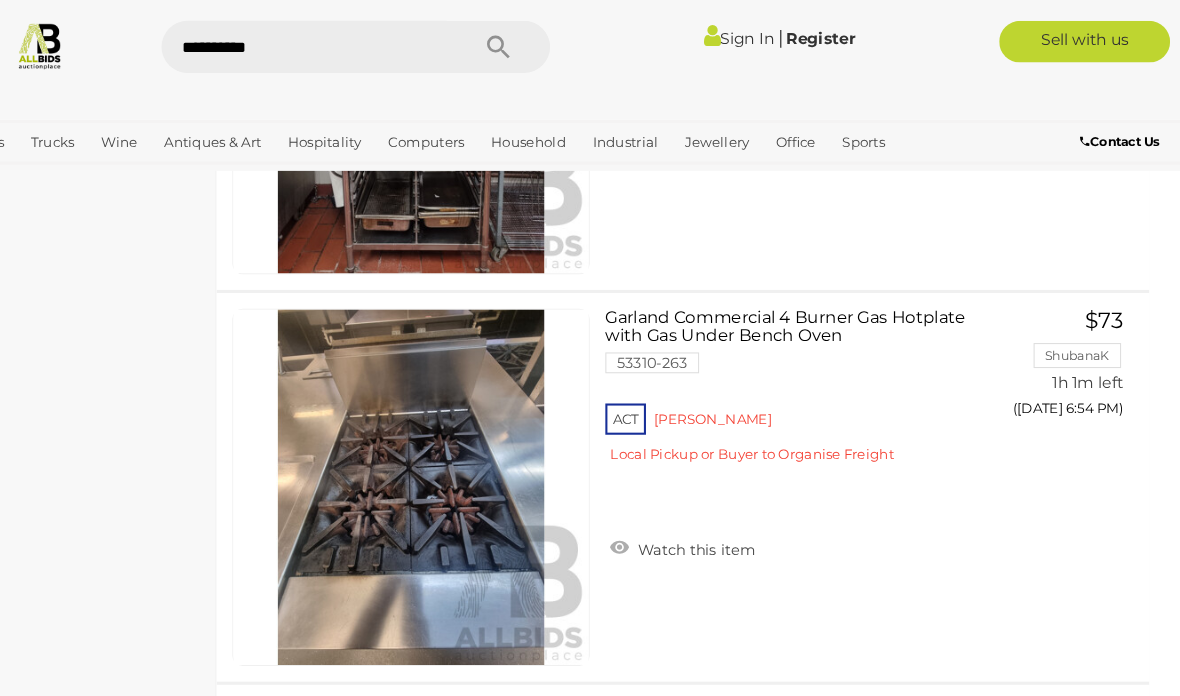 type on "**********" 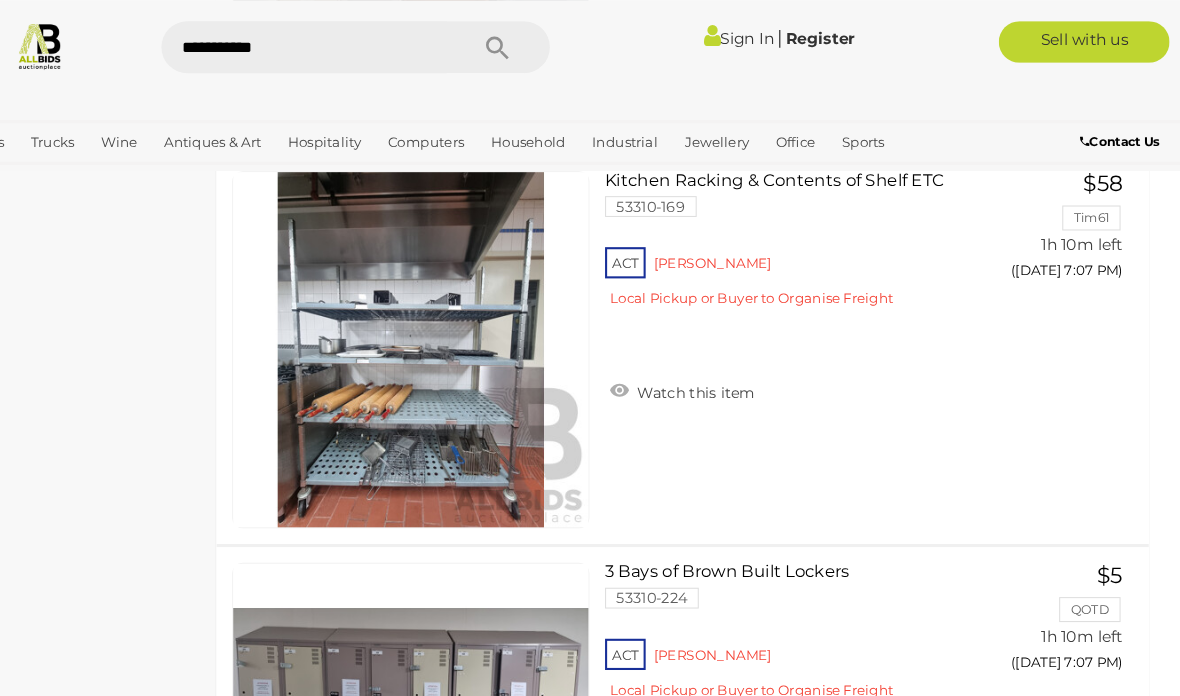 scroll, scrollTop: 15195, scrollLeft: 0, axis: vertical 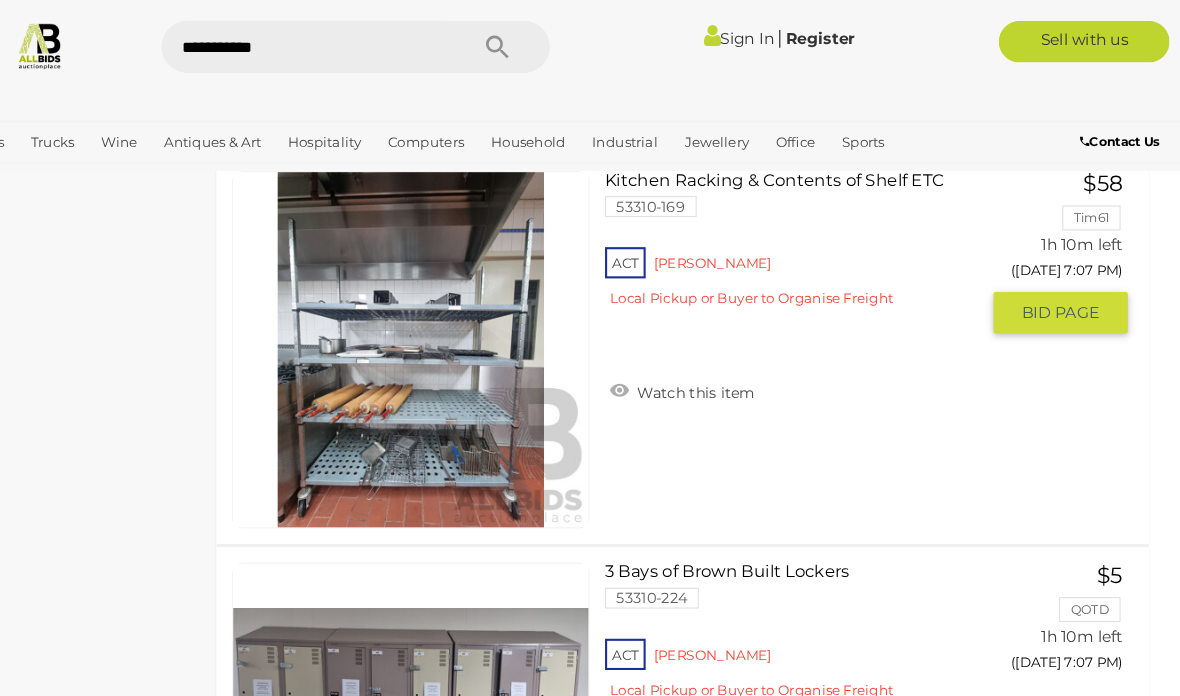 click on "GO TO  BID PAGE" at bounding box center [1065, 300] 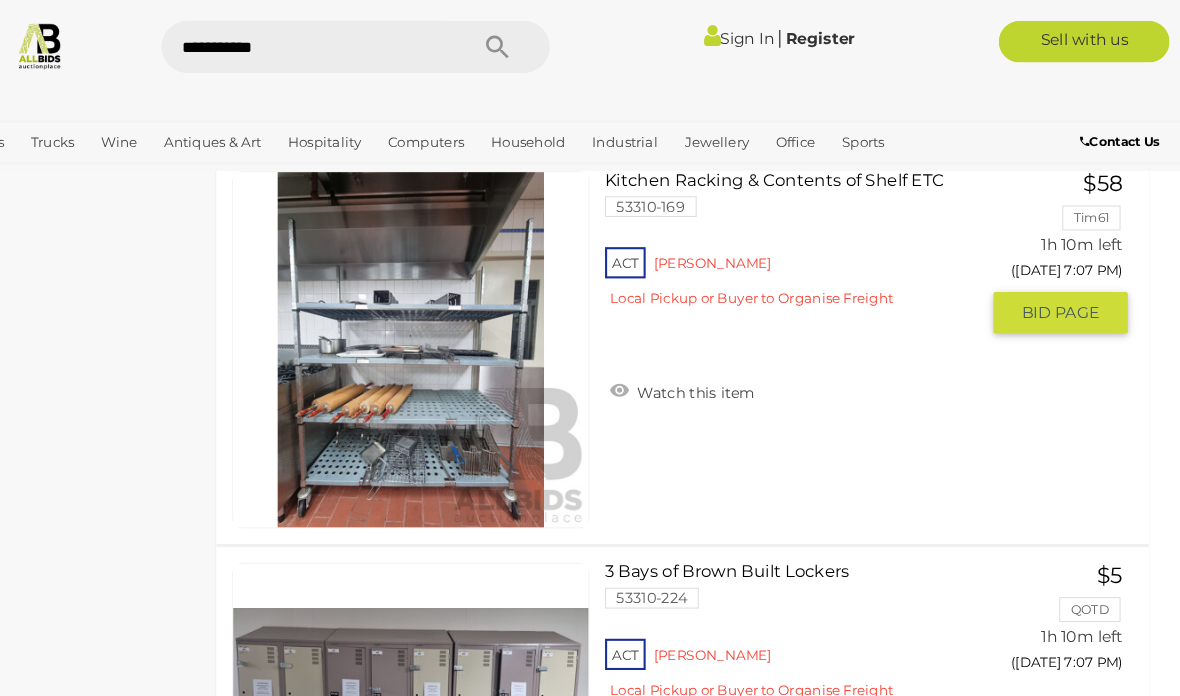 scroll, scrollTop: 15167, scrollLeft: 0, axis: vertical 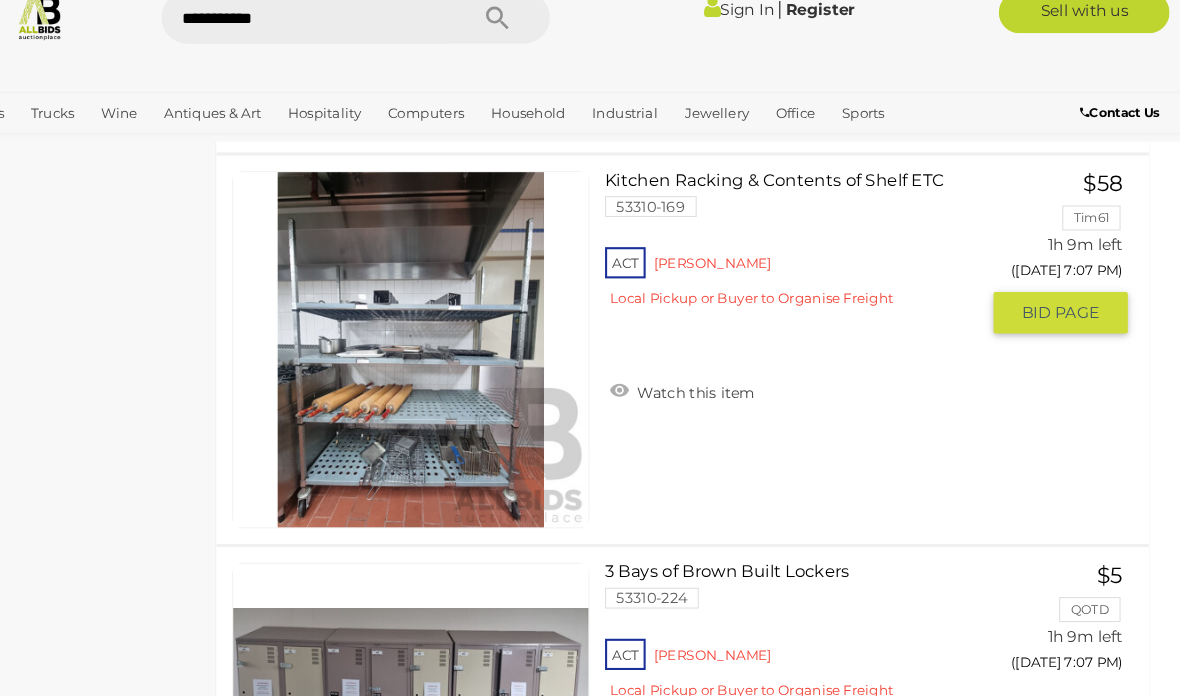 click on "CIT Hospo Catering
Alert this sale
Location" at bounding box center [135, -5452] 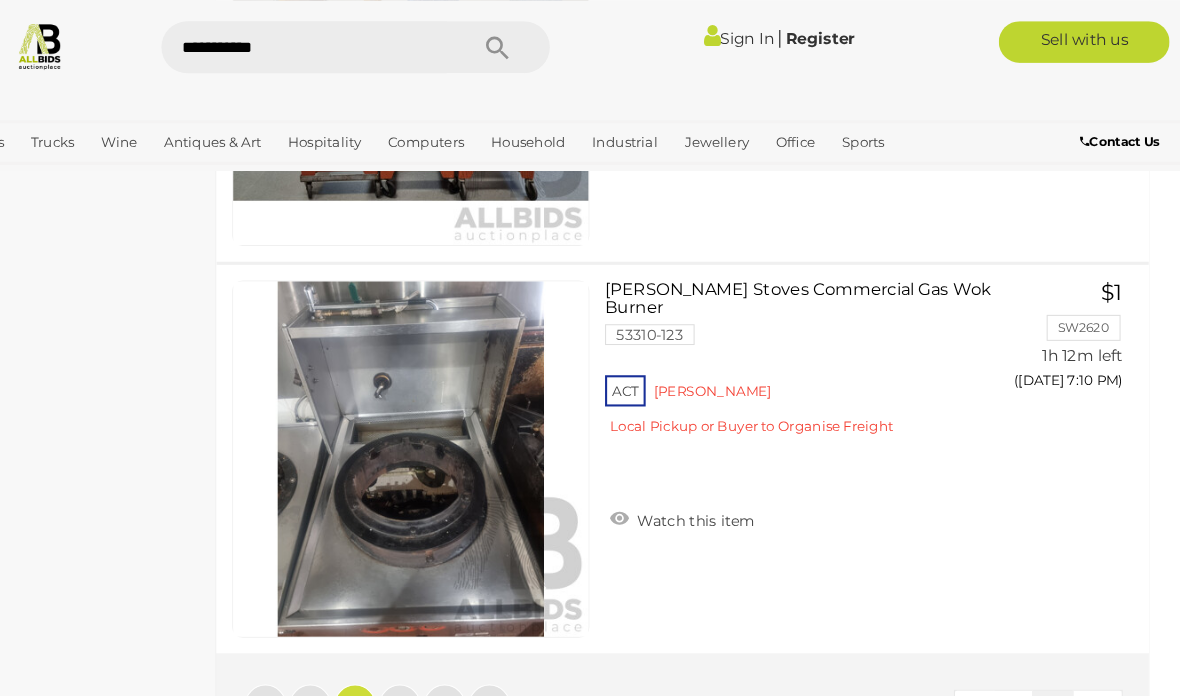 scroll, scrollTop: 18473, scrollLeft: 0, axis: vertical 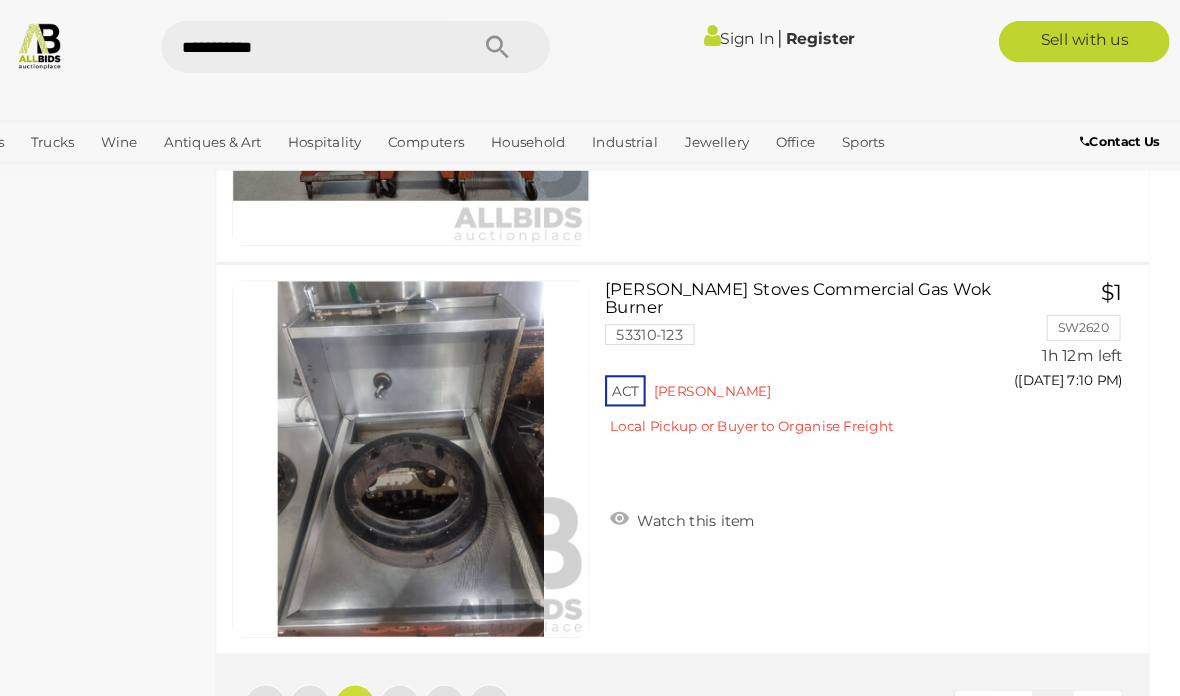 click on "»" at bounding box center (517, 677) 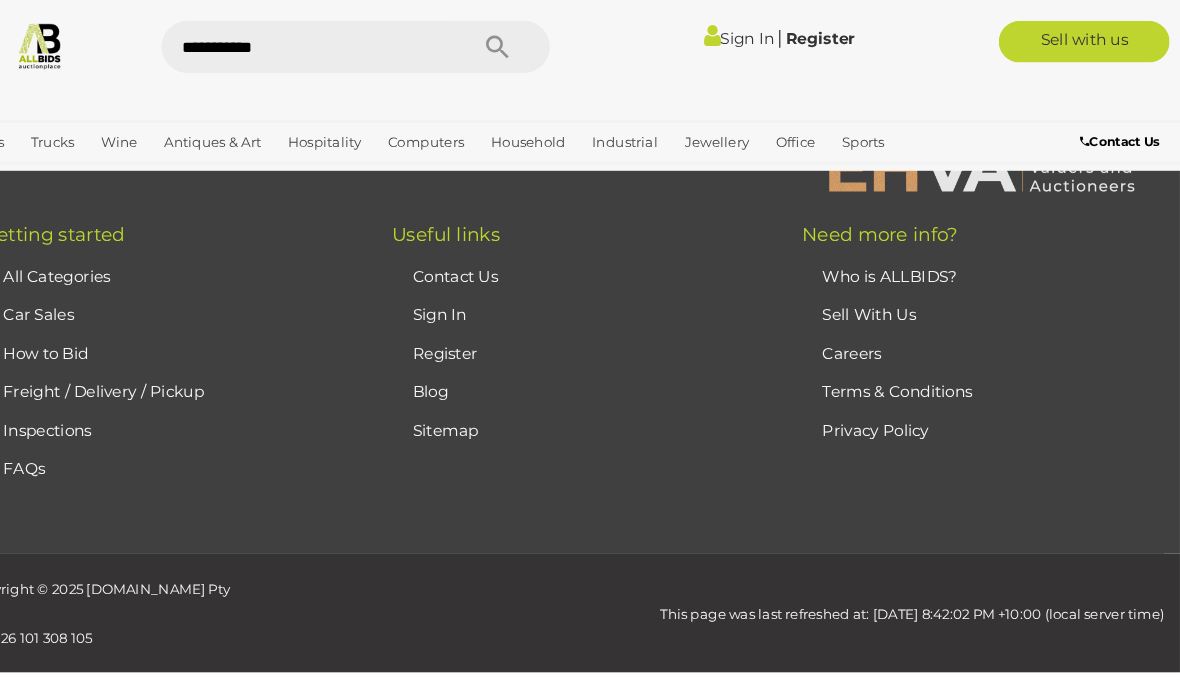 scroll, scrollTop: 104, scrollLeft: 0, axis: vertical 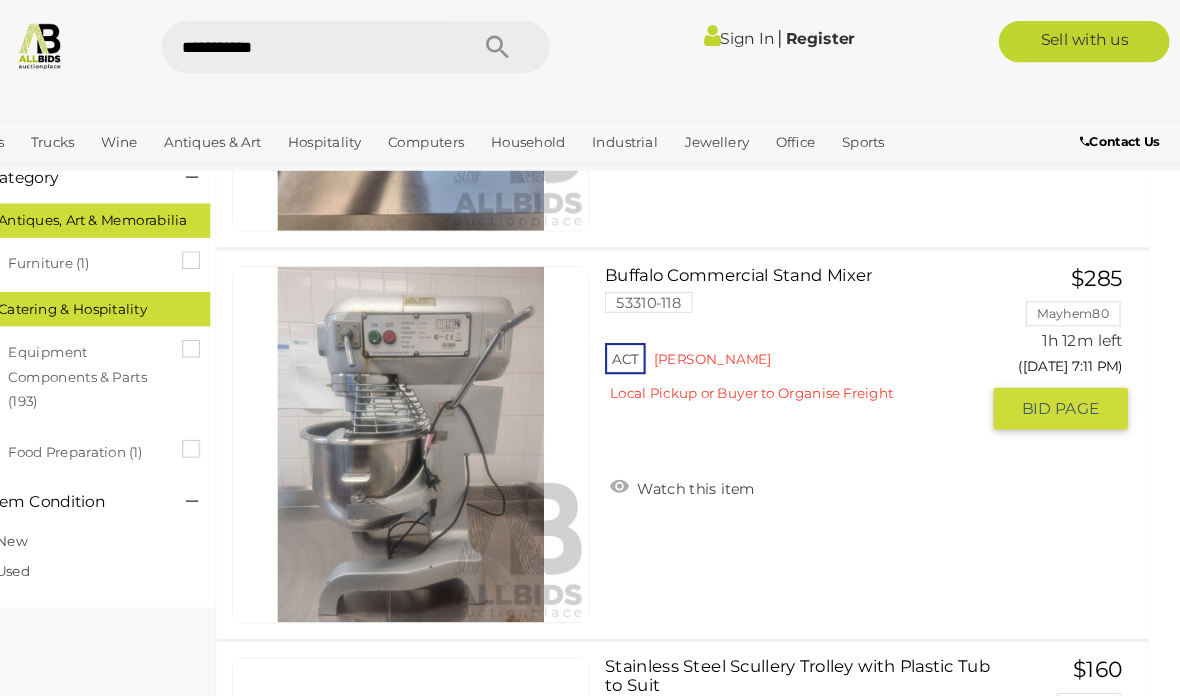 click on "BID PAGE" at bounding box center [1065, 392] 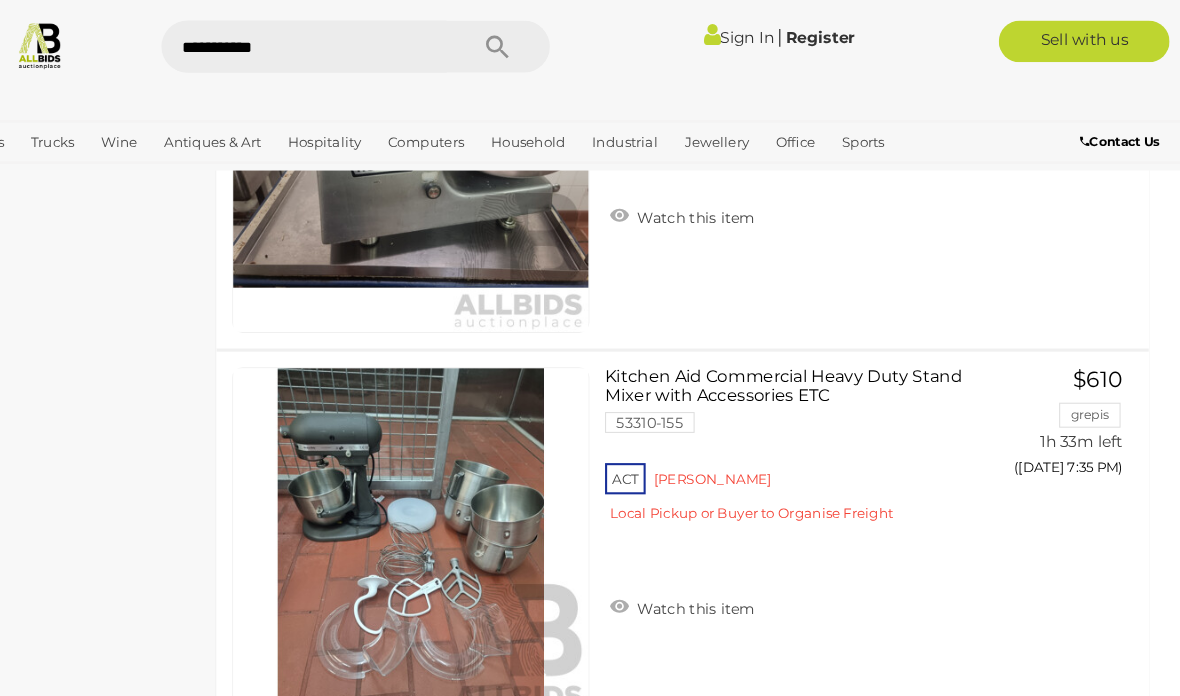 scroll, scrollTop: 15758, scrollLeft: 0, axis: vertical 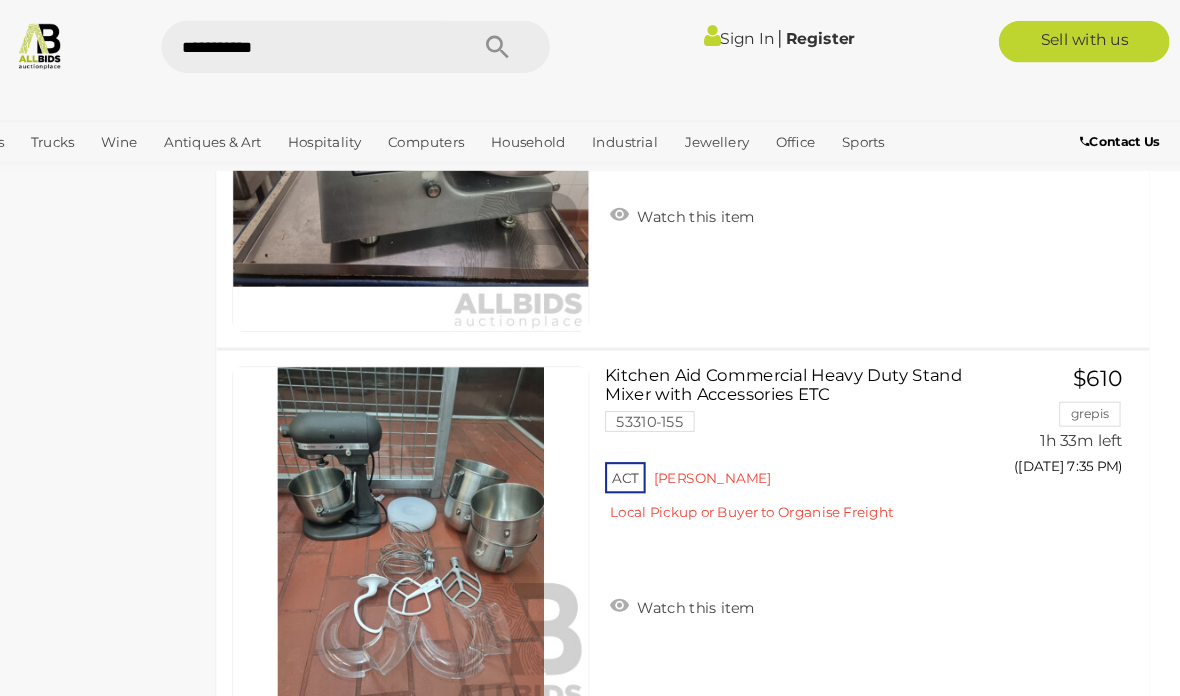 click on "CIT Hospo Catering
Alert this sale
Location" at bounding box center [135, -6043] 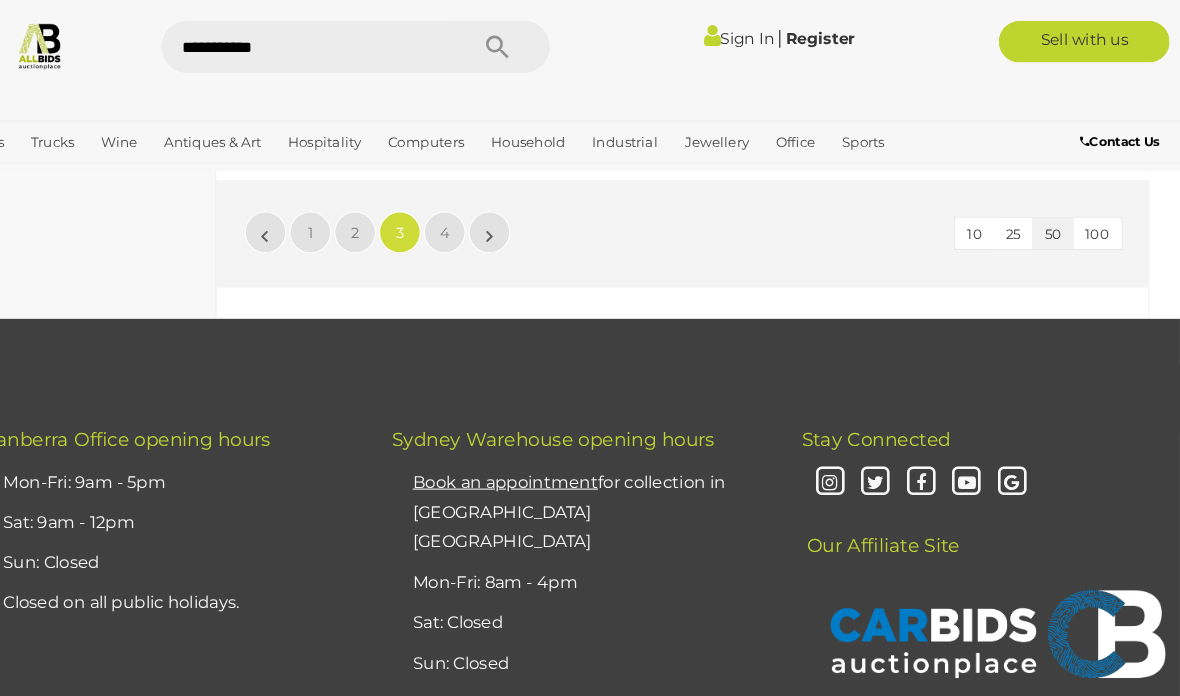 scroll, scrollTop: 18926, scrollLeft: 0, axis: vertical 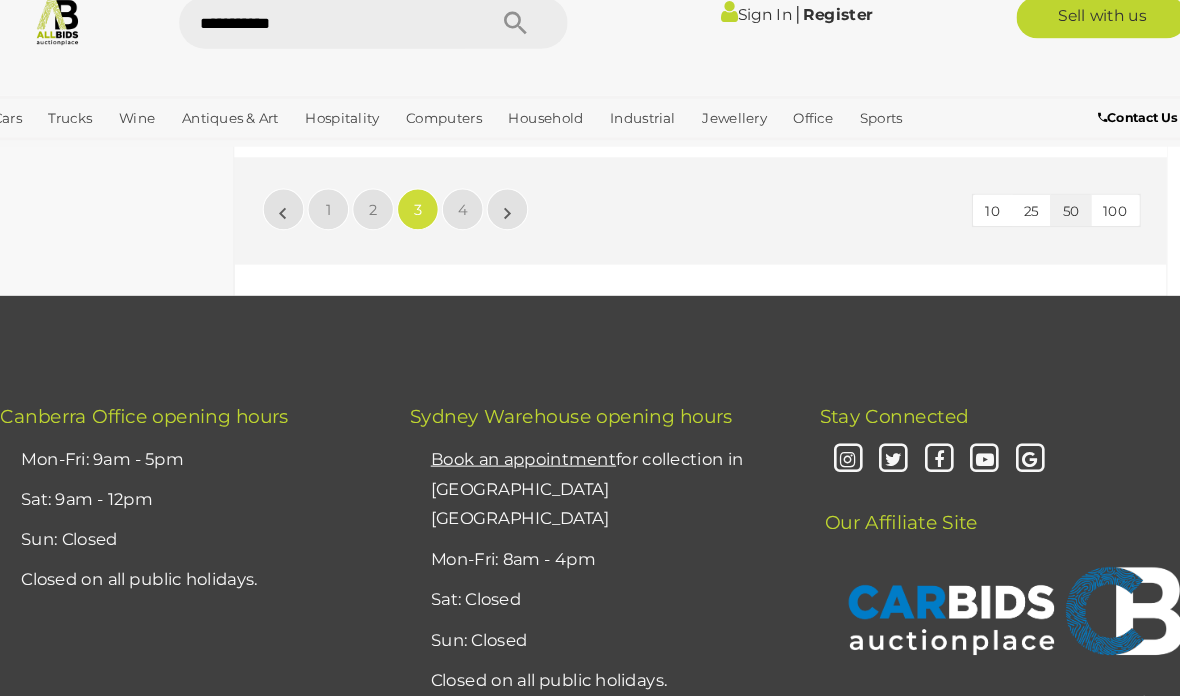 click on "»" at bounding box center (517, 224) 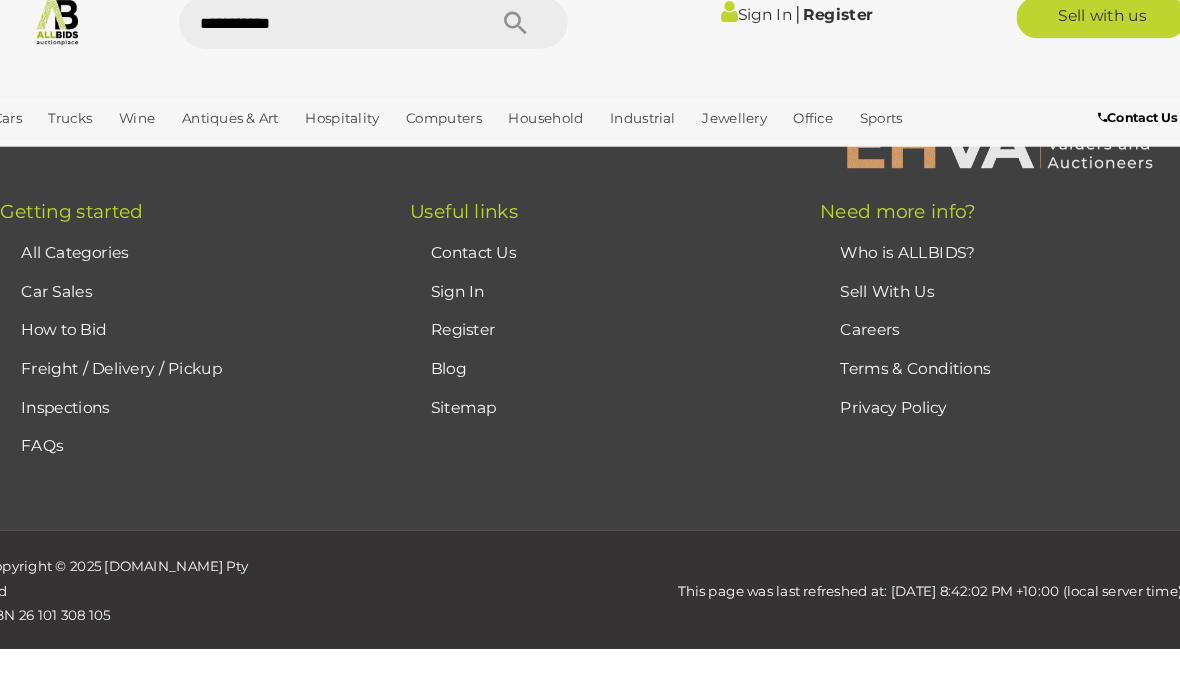 scroll, scrollTop: 104, scrollLeft: 0, axis: vertical 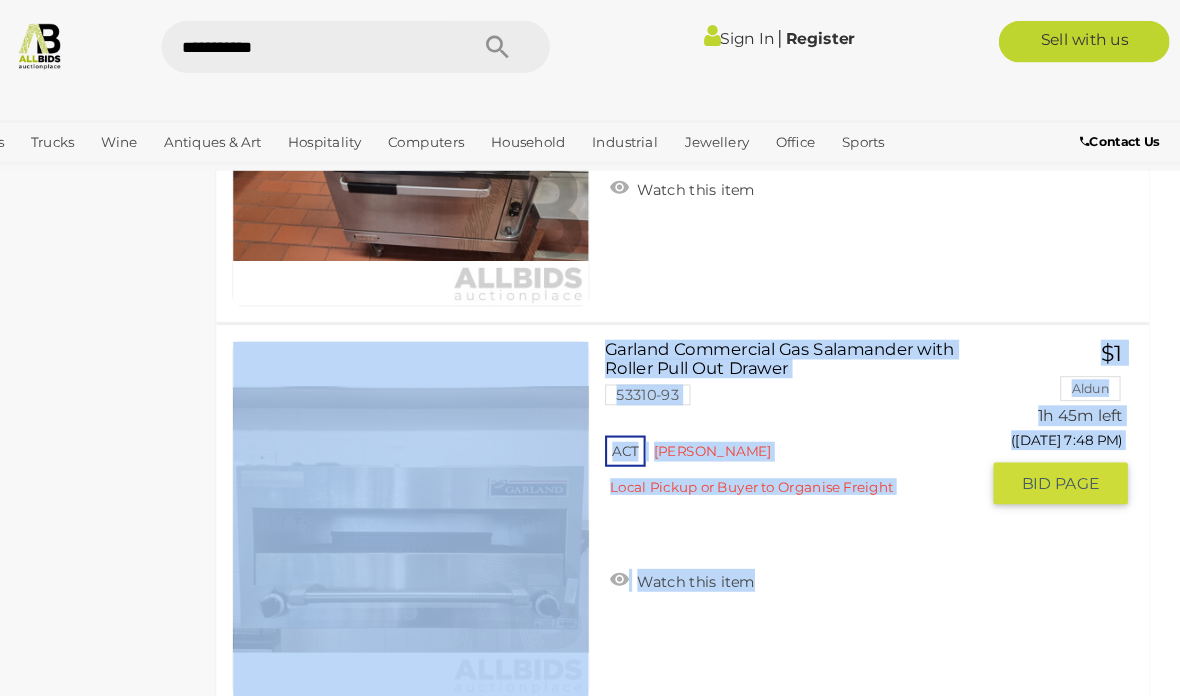 click on "Garland Commercial Gas Salamander with Roller Pull Out Drawer
53310-93
ACT Reid Watch this item  $1" at bounding box center (702, 498) 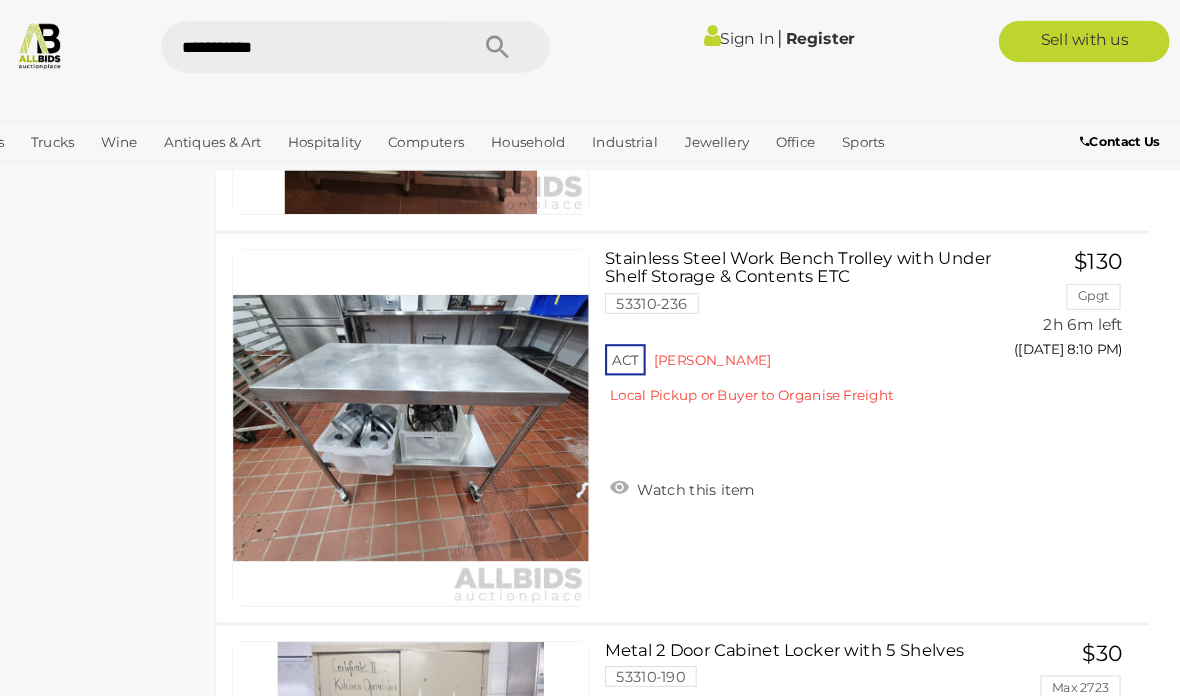 scroll, scrollTop: 10233, scrollLeft: 0, axis: vertical 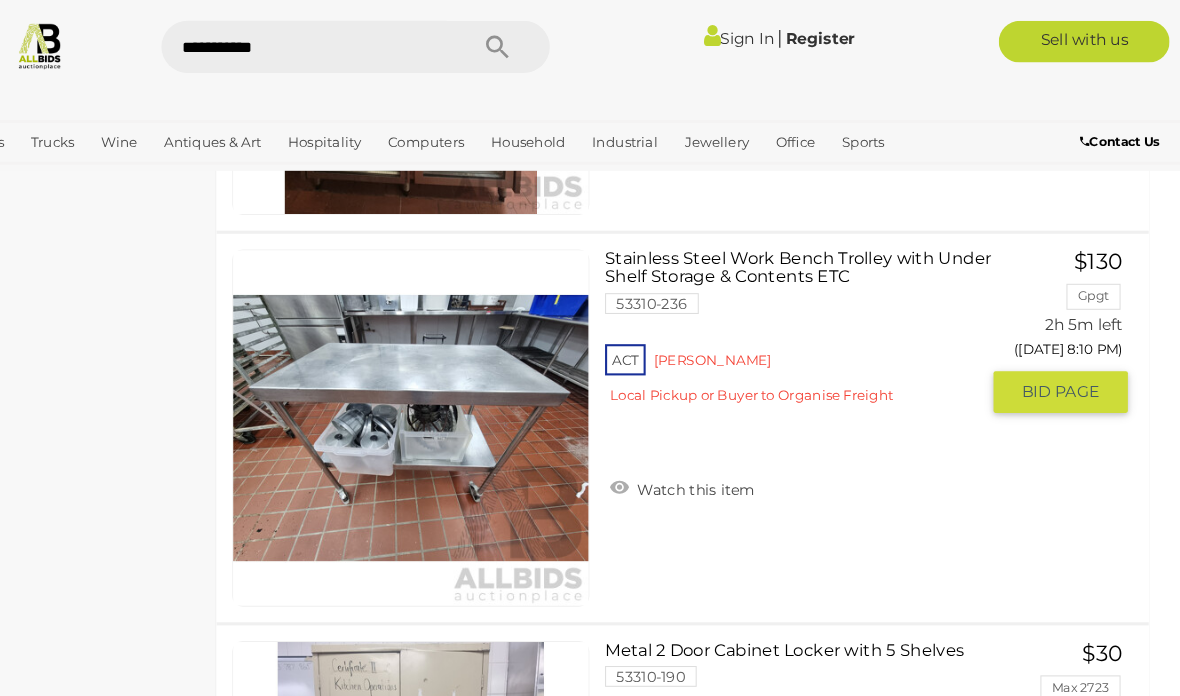 click on "BID PAGE" at bounding box center [1065, 376] 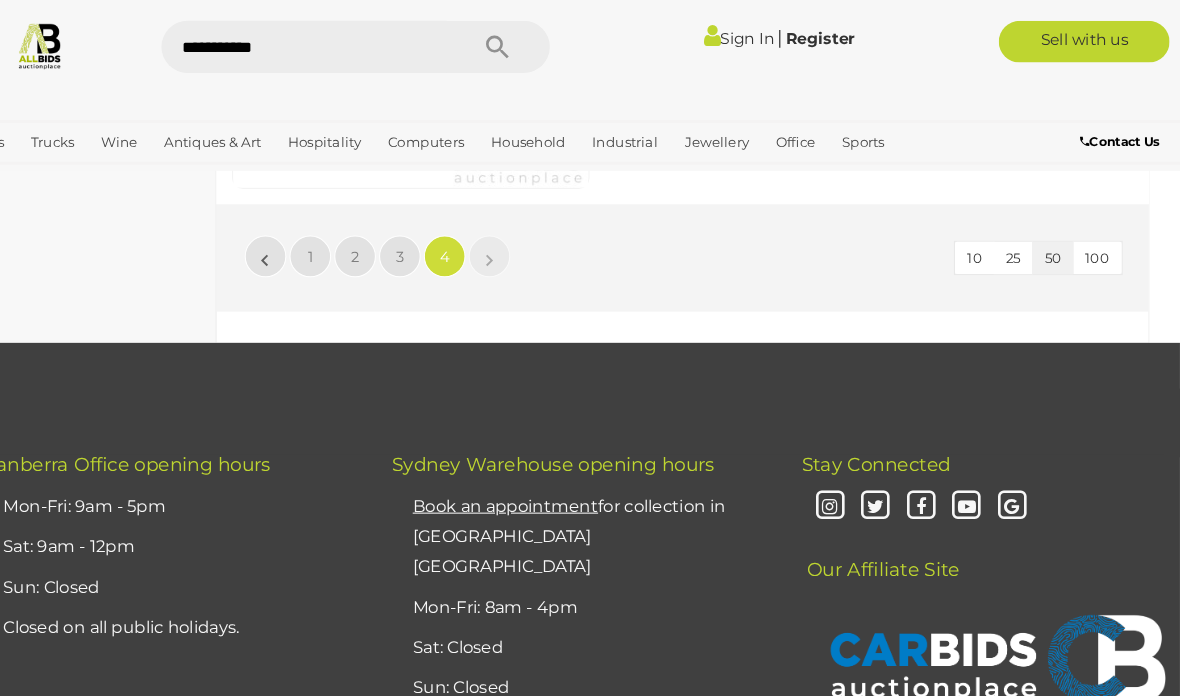 scroll, scrollTop: 17024, scrollLeft: 0, axis: vertical 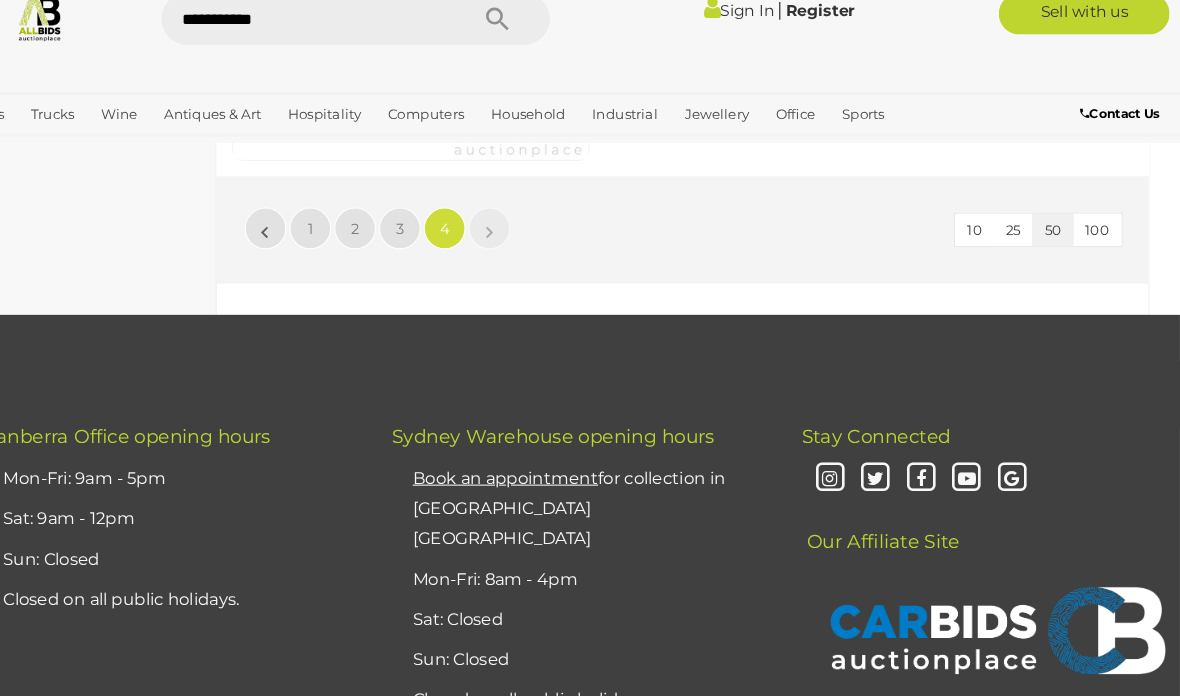 click on "»" at bounding box center [517, 246] 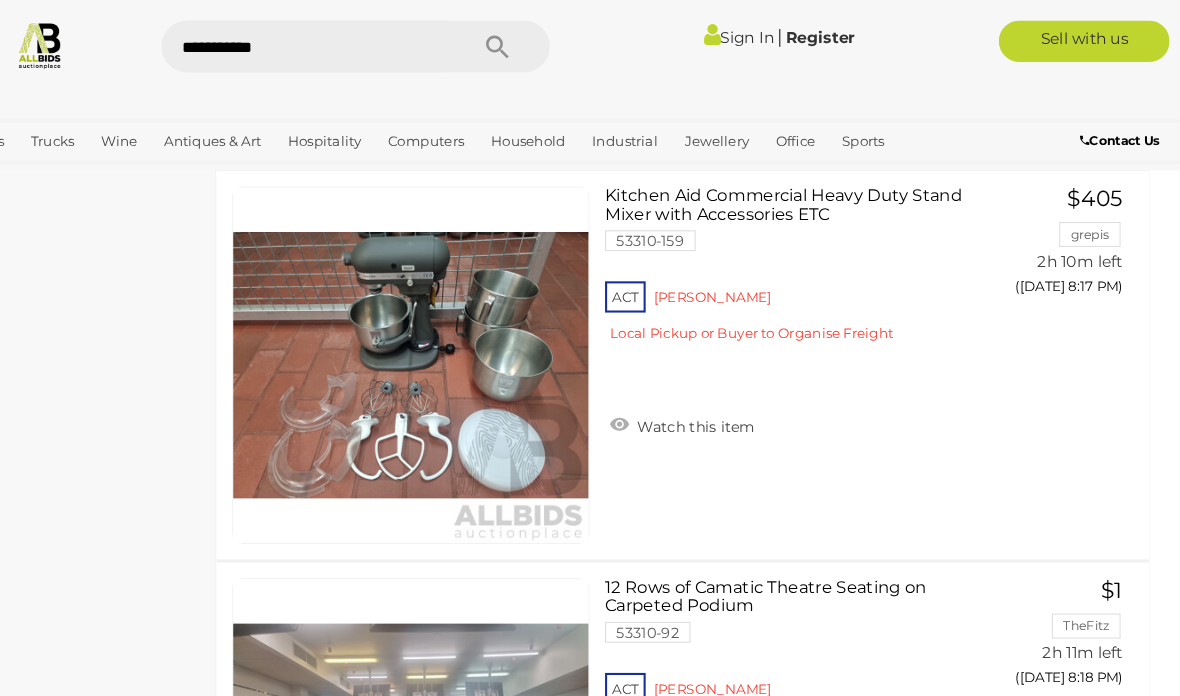 scroll, scrollTop: 12925, scrollLeft: 0, axis: vertical 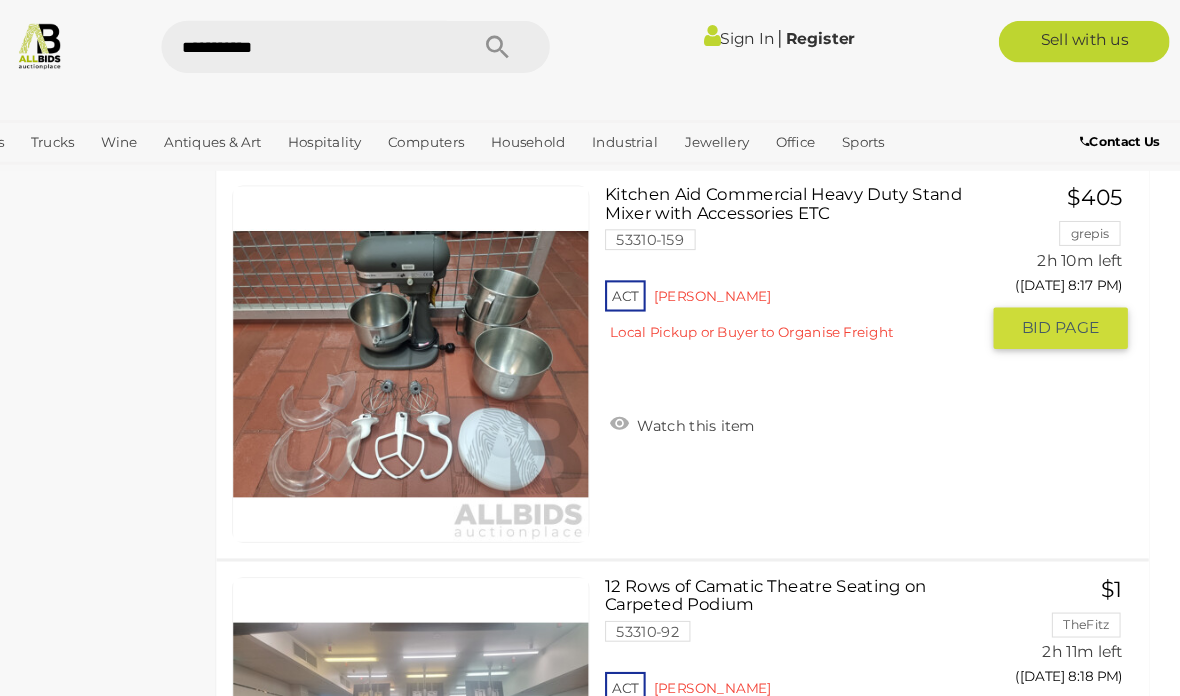 click on "BID PAGE" at bounding box center (1065, 315) 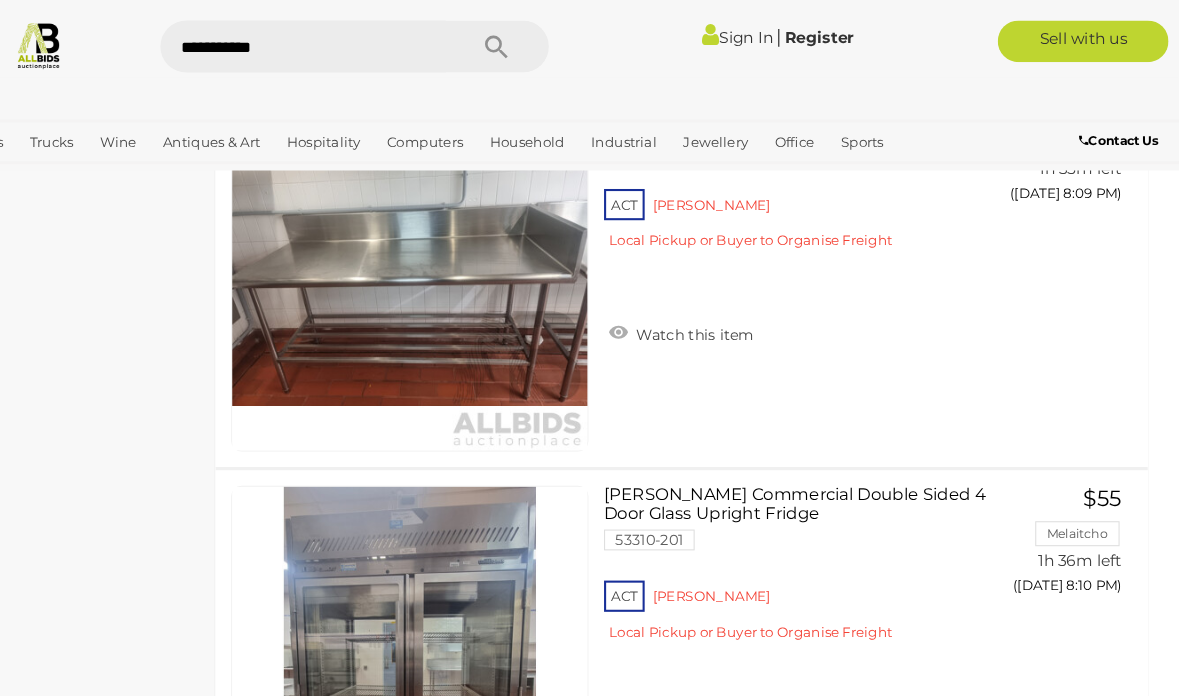 scroll, scrollTop: 9539, scrollLeft: 0, axis: vertical 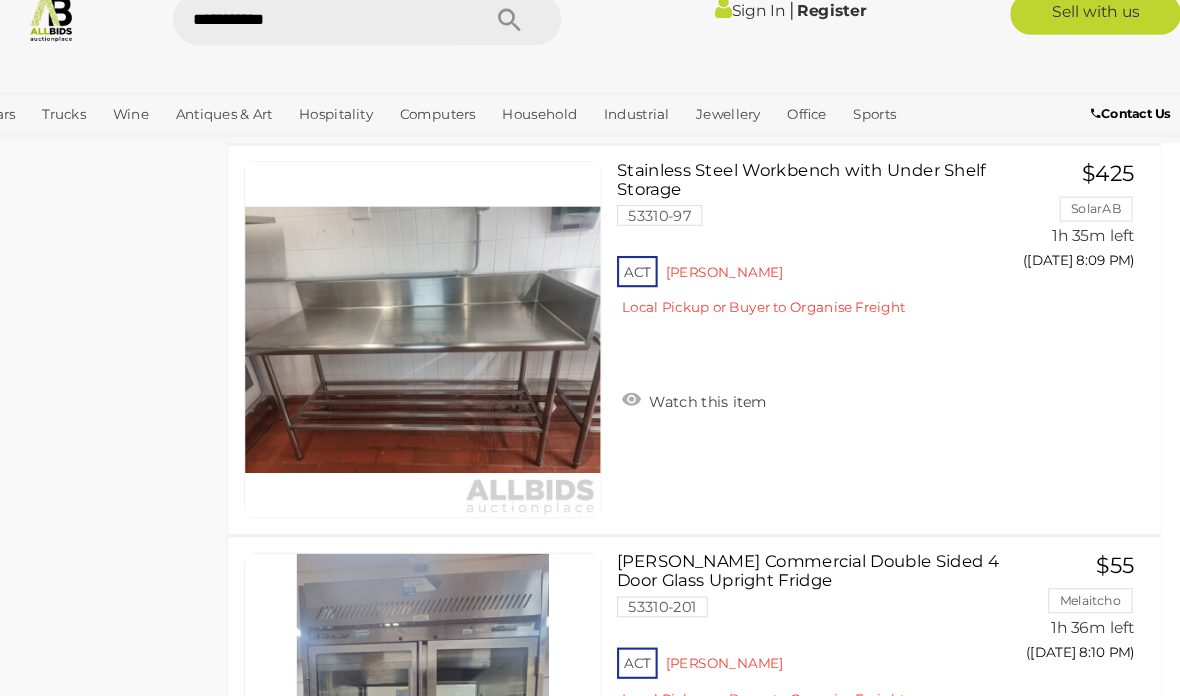 click on "**********" at bounding box center (339, 45) 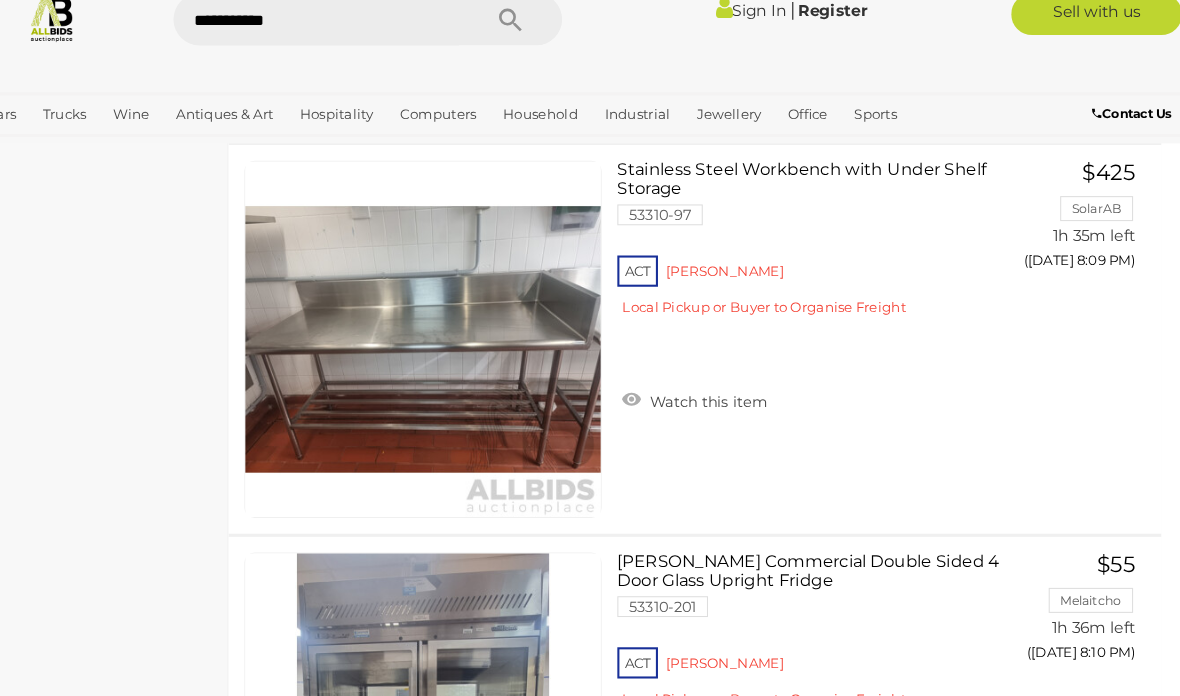 click on "**********" at bounding box center [339, 45] 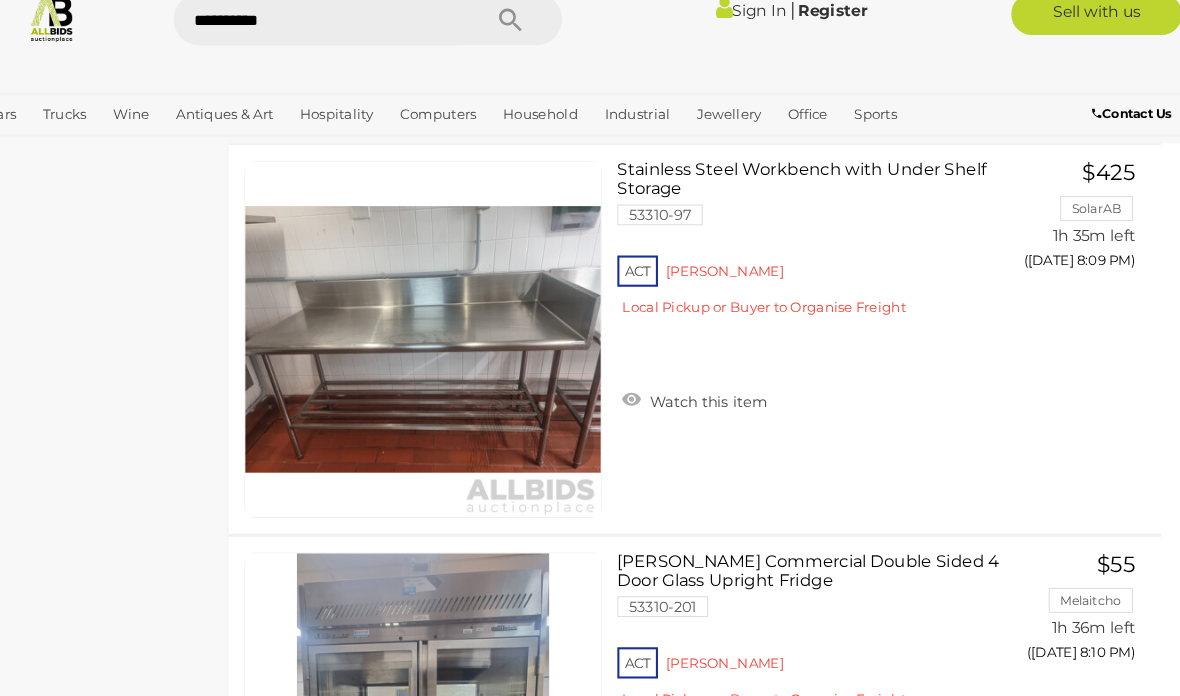 type on "**********" 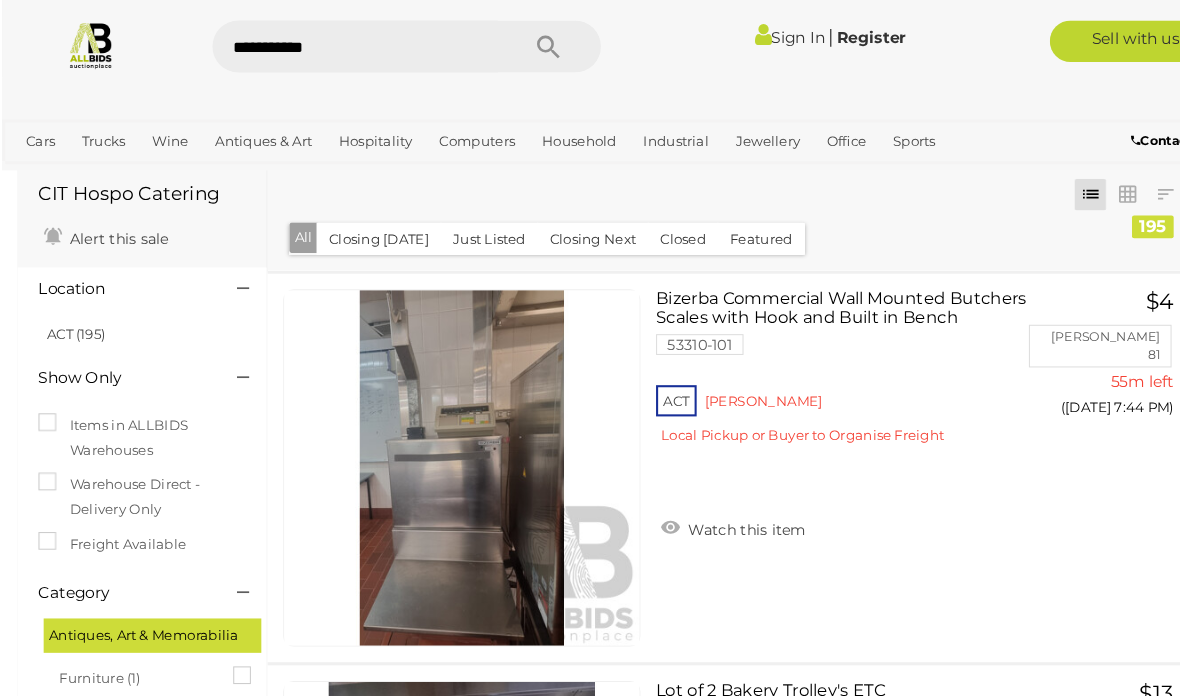 scroll, scrollTop: 0, scrollLeft: 0, axis: both 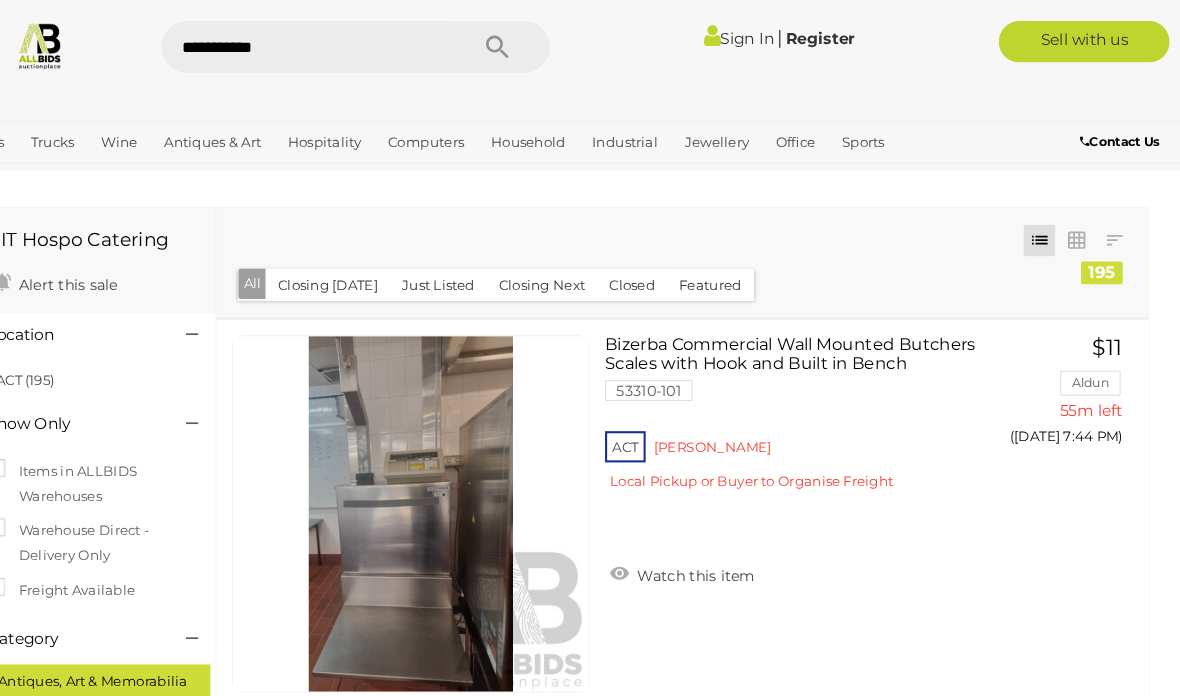 click on "Closing Next" at bounding box center (567, 273) 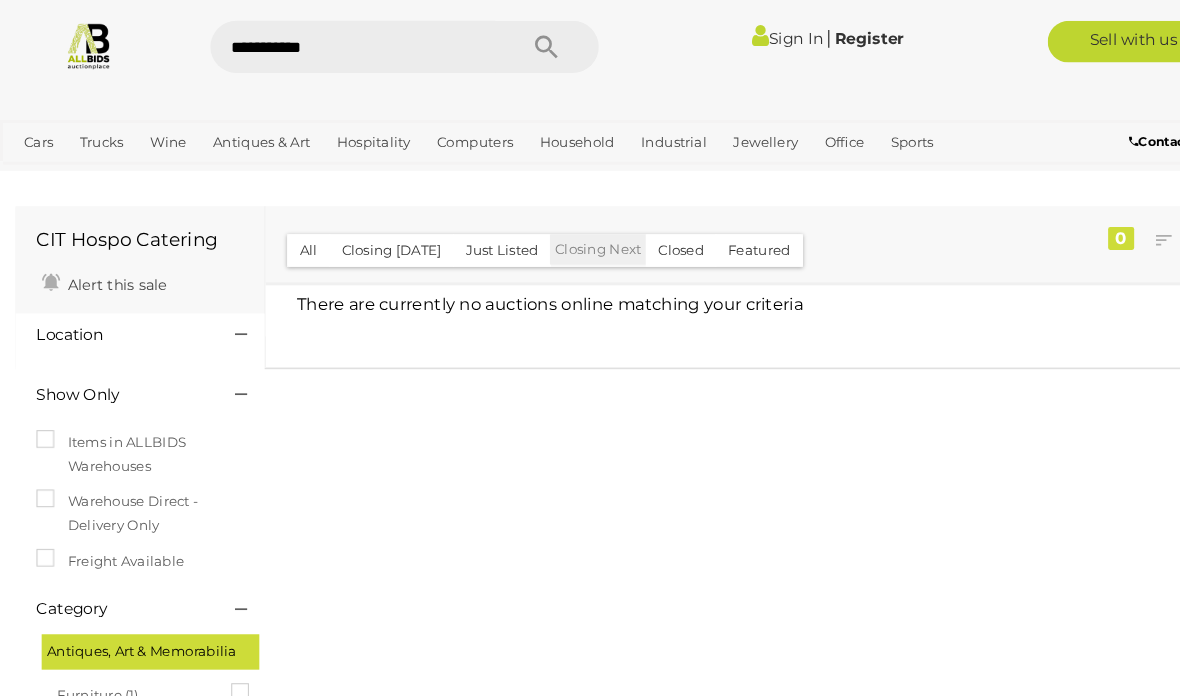 scroll, scrollTop: 76, scrollLeft: 0, axis: vertical 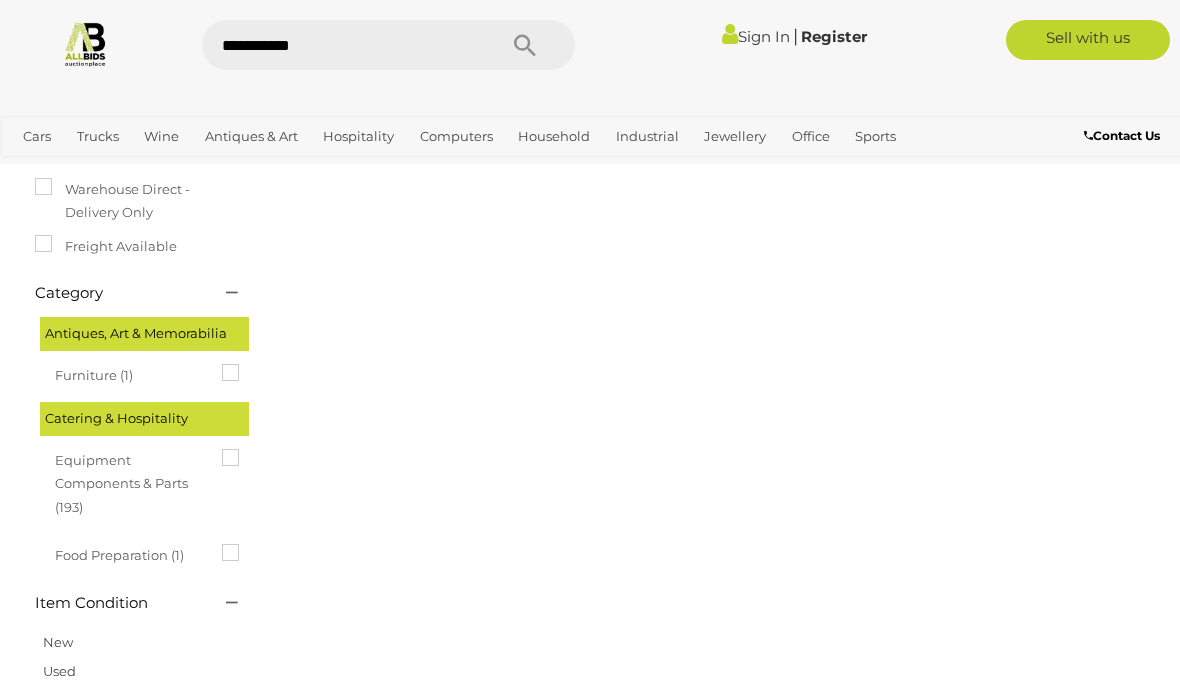 click on "View All Hospitality  Auctions" at bounding box center [0, 0] 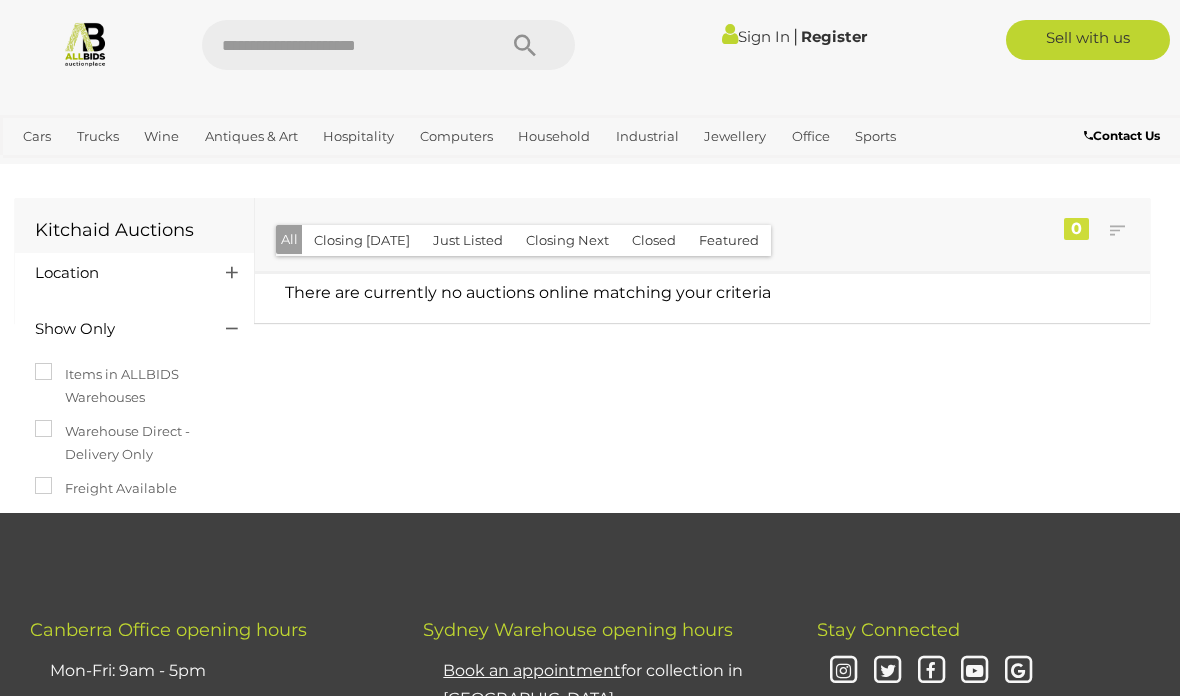 scroll, scrollTop: 0, scrollLeft: 0, axis: both 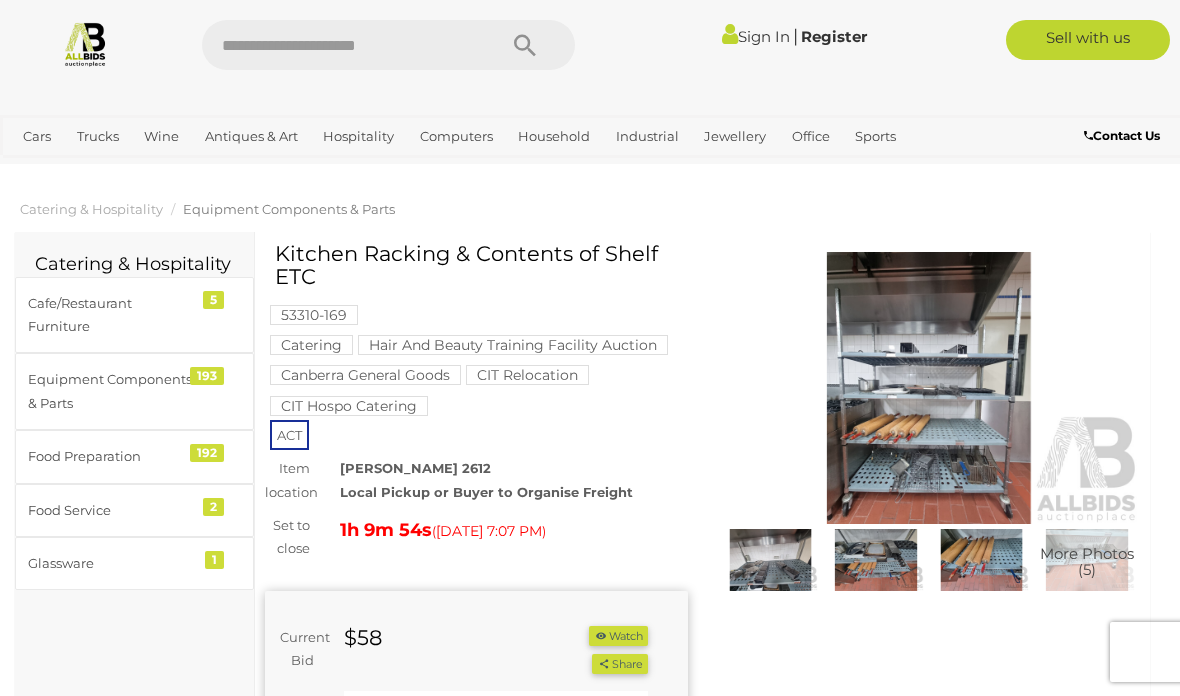 click at bounding box center (929, 388) 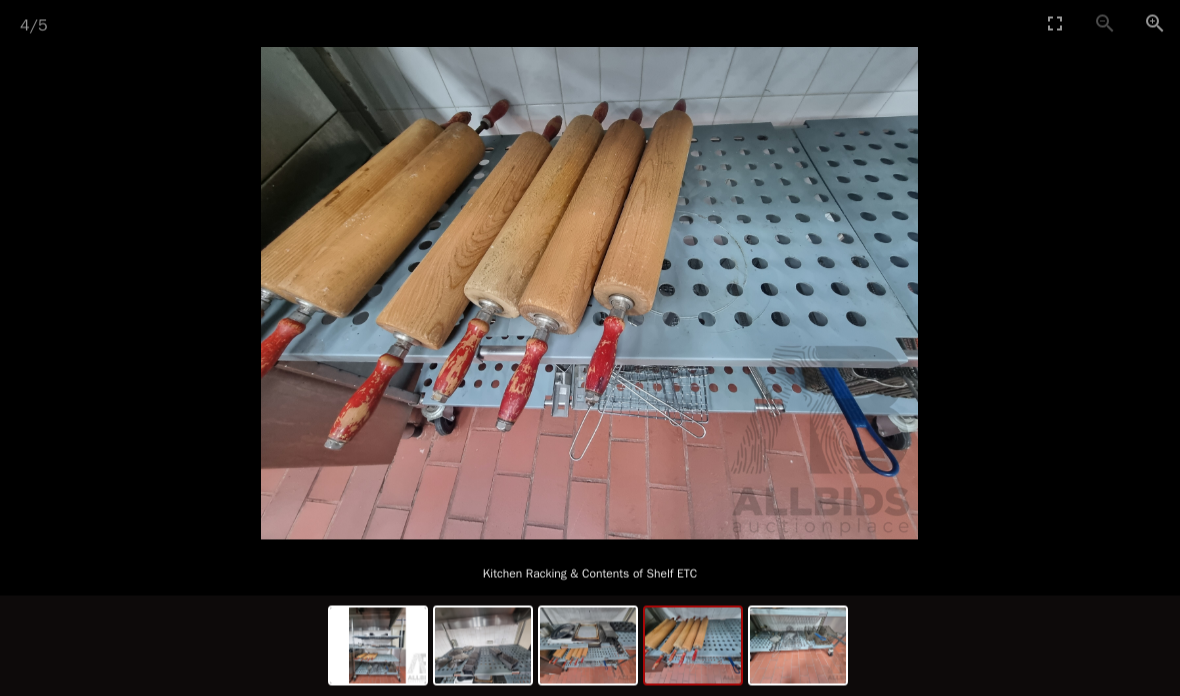 scroll, scrollTop: 39, scrollLeft: 0, axis: vertical 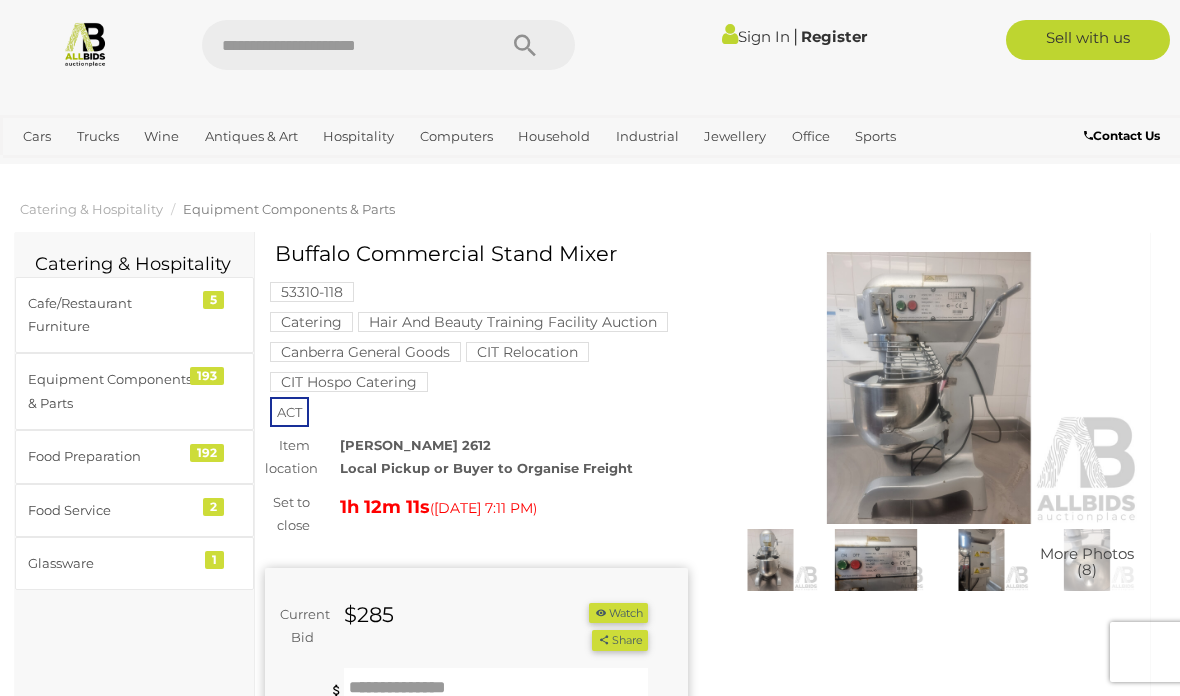 click at bounding box center (929, 388) 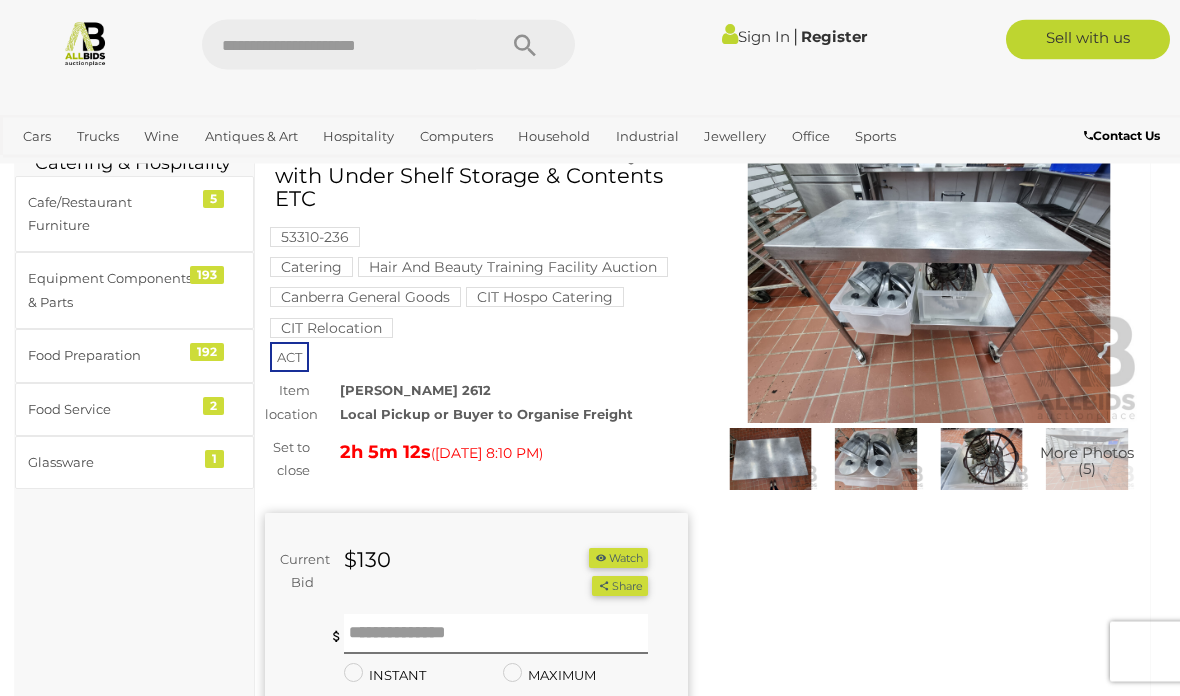 scroll, scrollTop: 82, scrollLeft: 0, axis: vertical 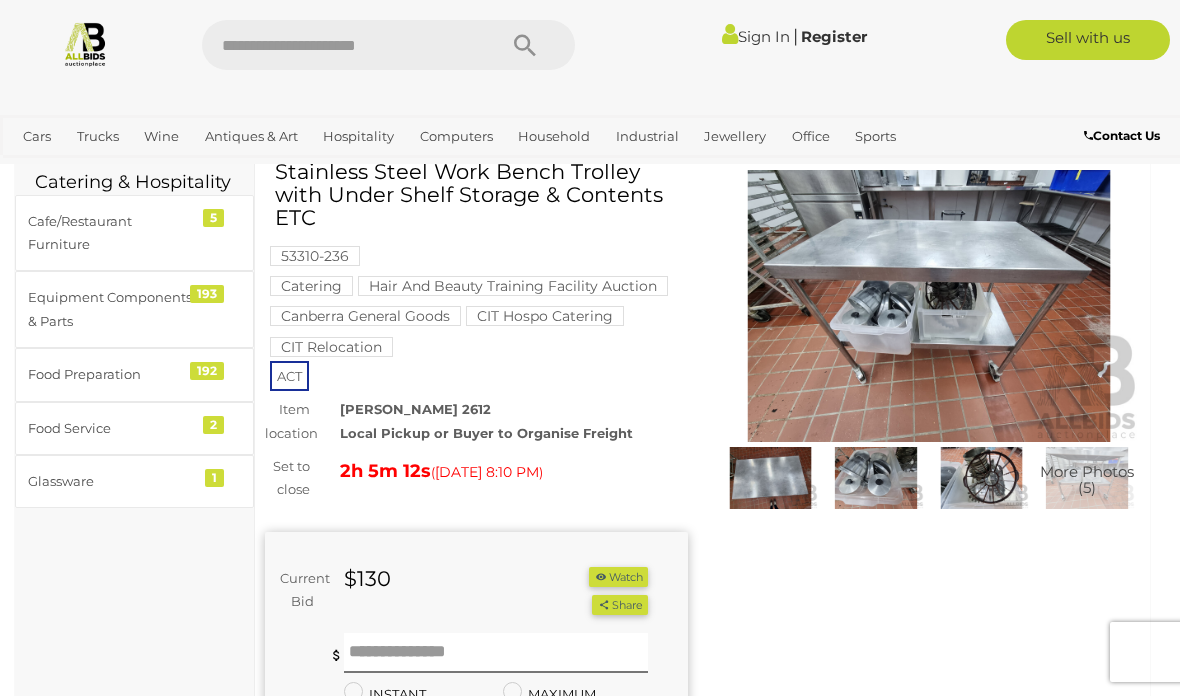click at bounding box center [929, 306] 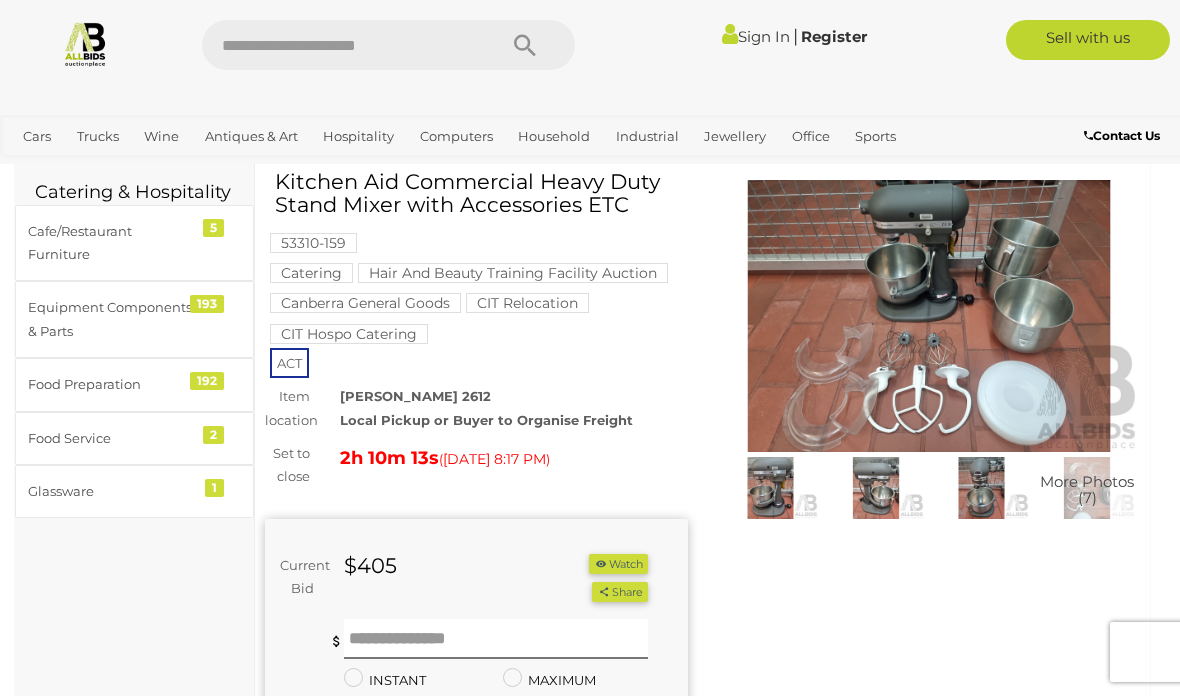 scroll, scrollTop: 63, scrollLeft: 0, axis: vertical 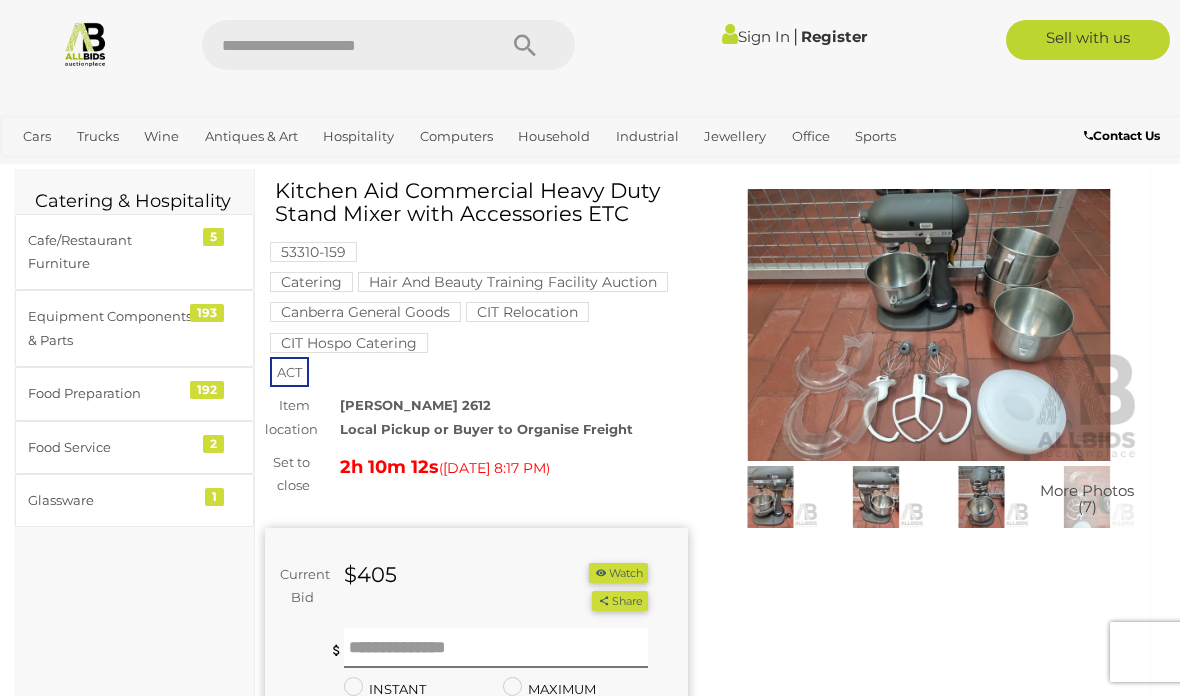 click at bounding box center [929, 325] 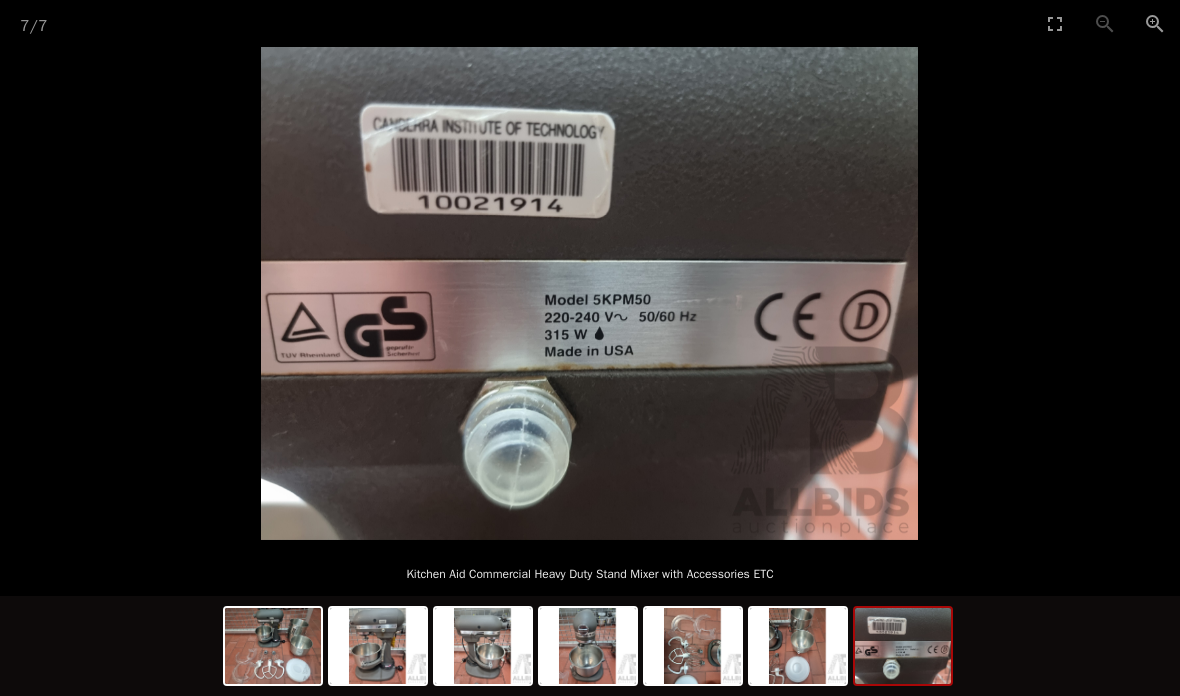 scroll, scrollTop: 292, scrollLeft: 0, axis: vertical 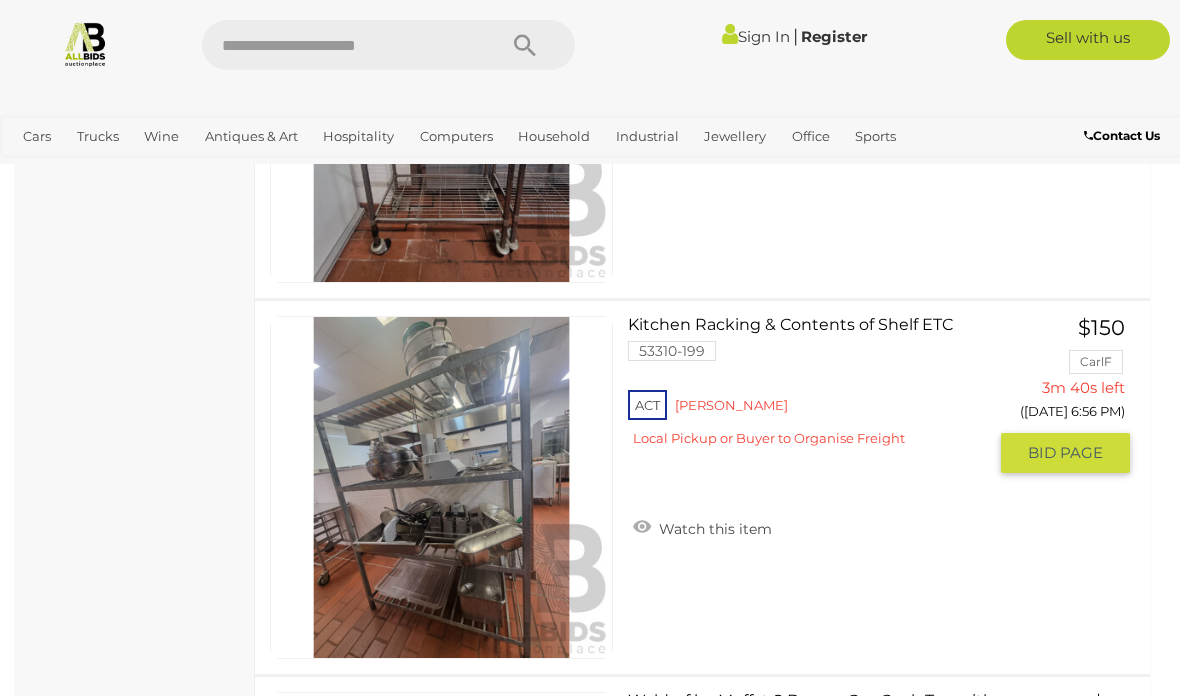 click on "BID PAGE" at bounding box center [1065, 453] 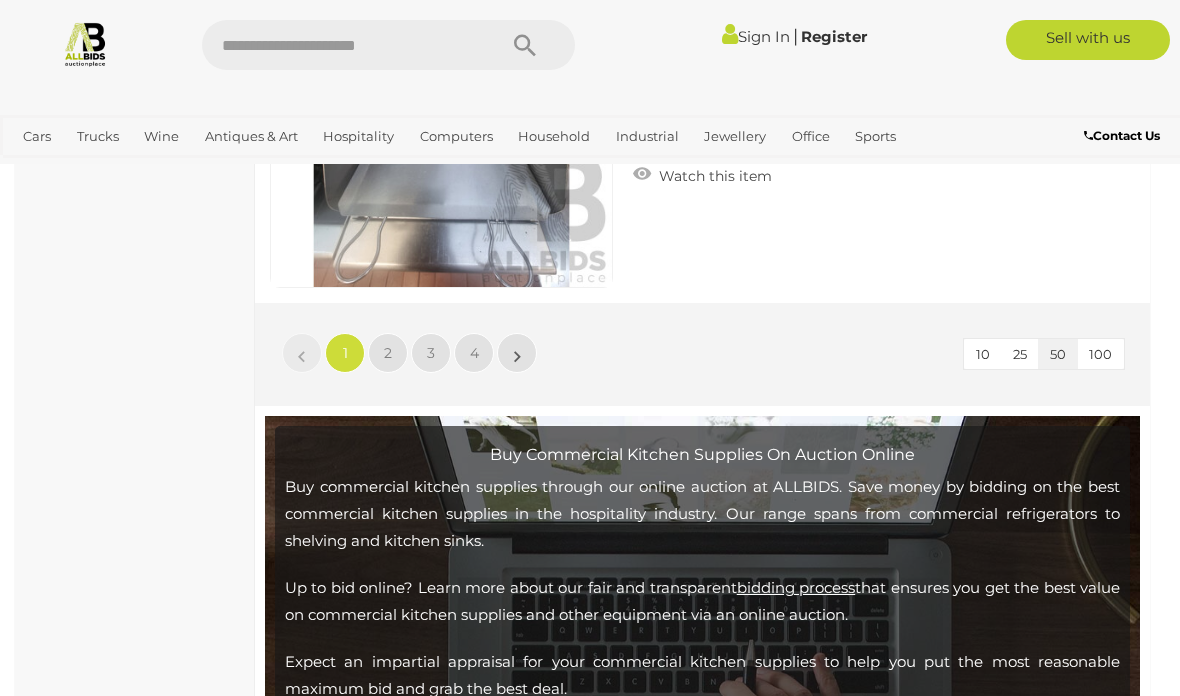 scroll, scrollTop: 19396, scrollLeft: 0, axis: vertical 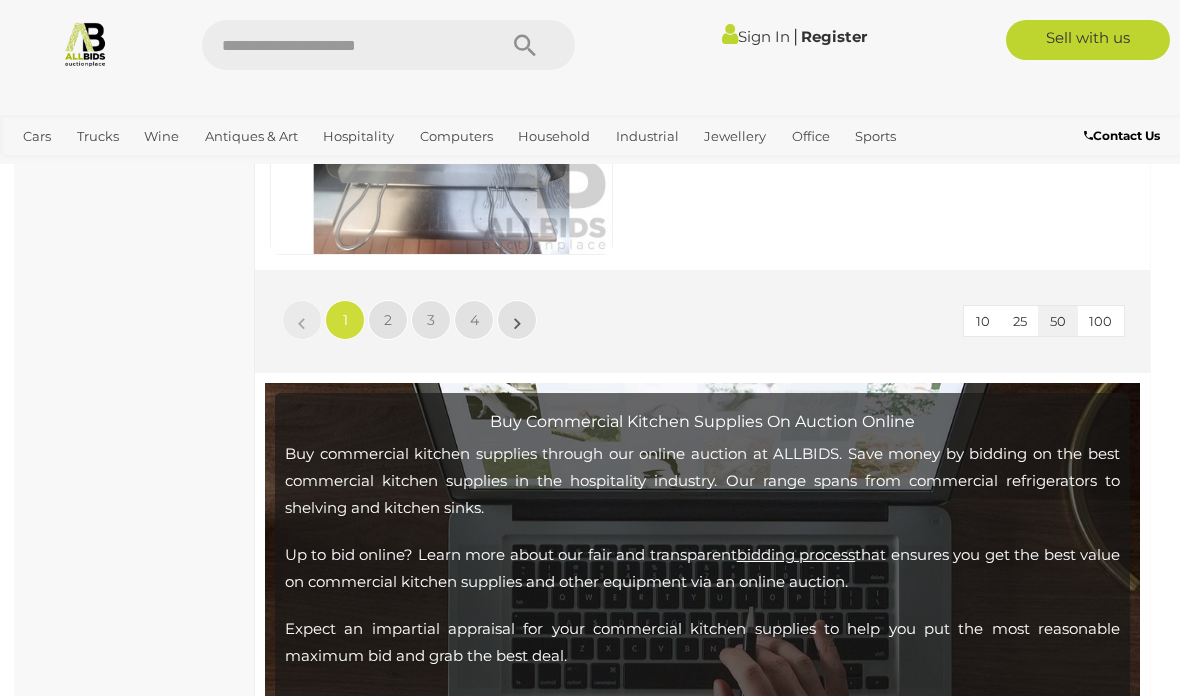 click on "»" at bounding box center [517, 320] 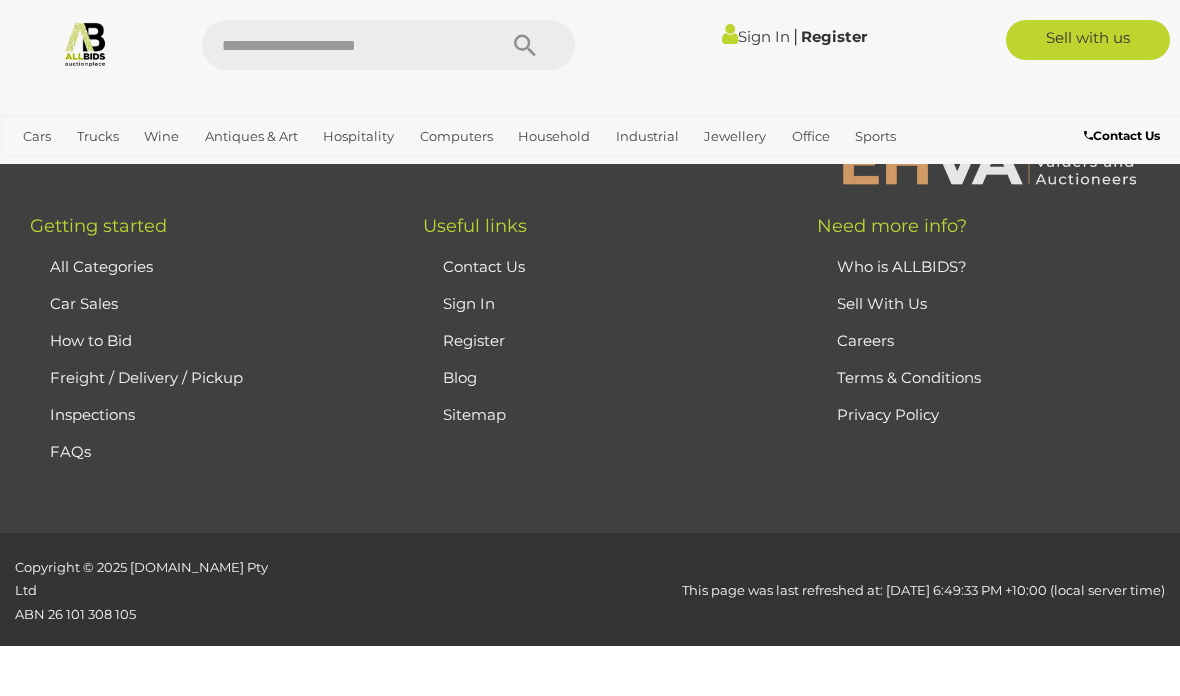 scroll, scrollTop: 669, scrollLeft: 0, axis: vertical 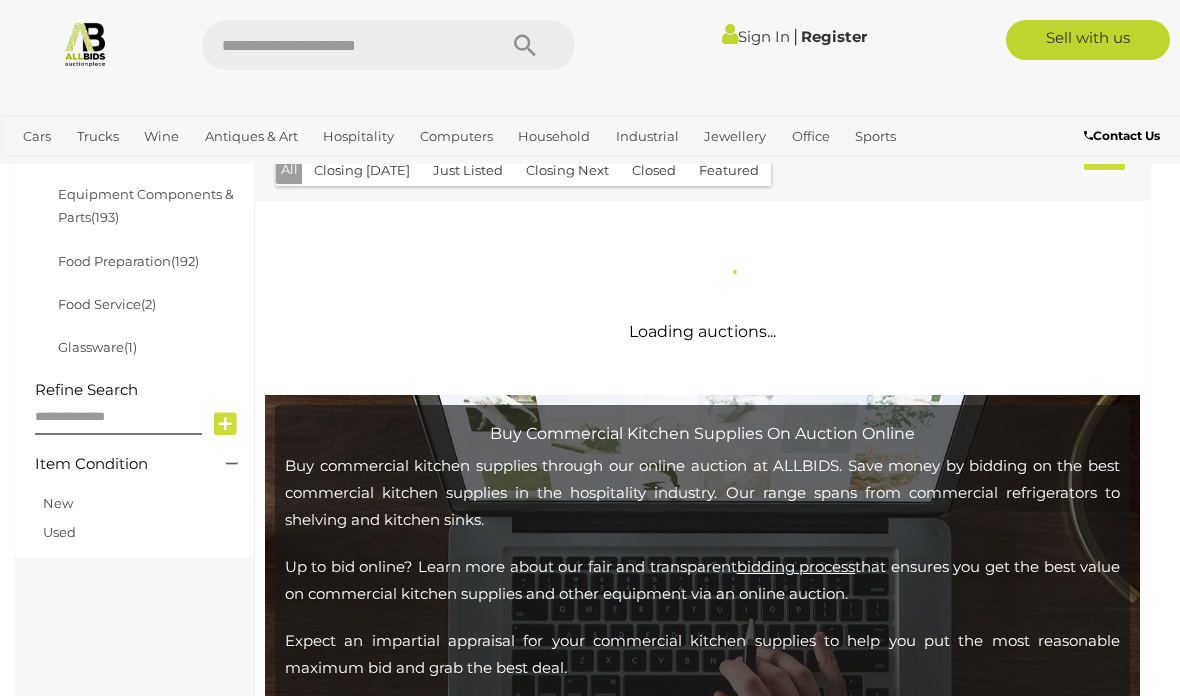 click on "Loading auctions..." at bounding box center (702, 292) 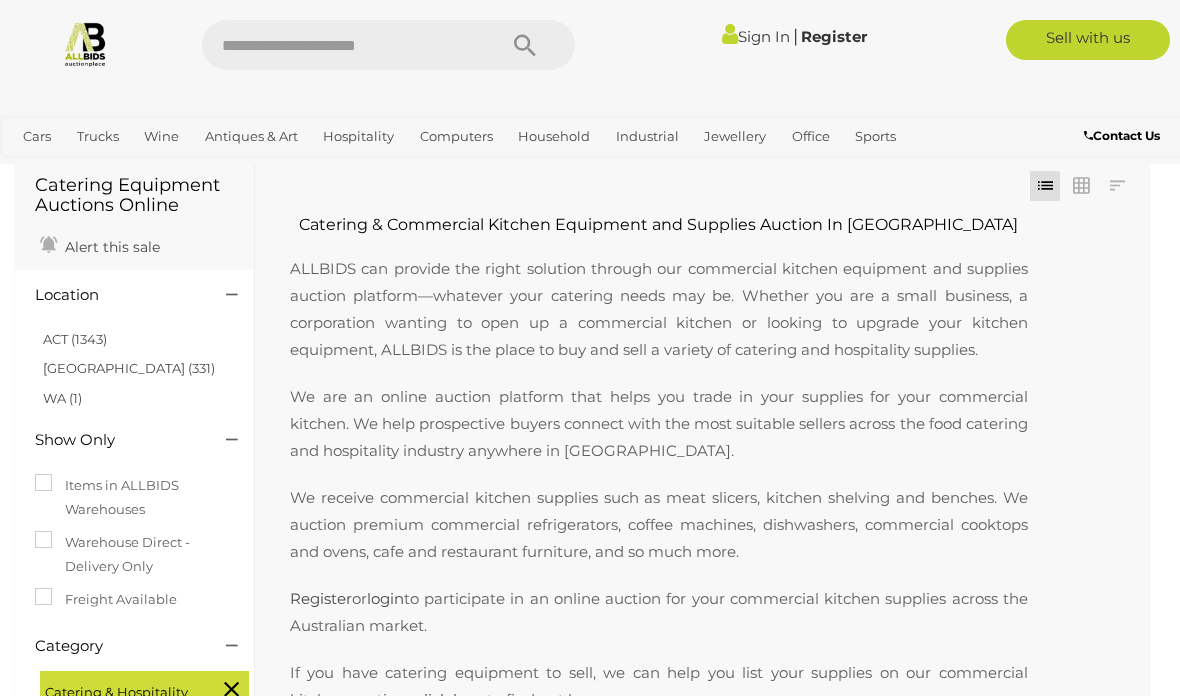scroll, scrollTop: 0, scrollLeft: 0, axis: both 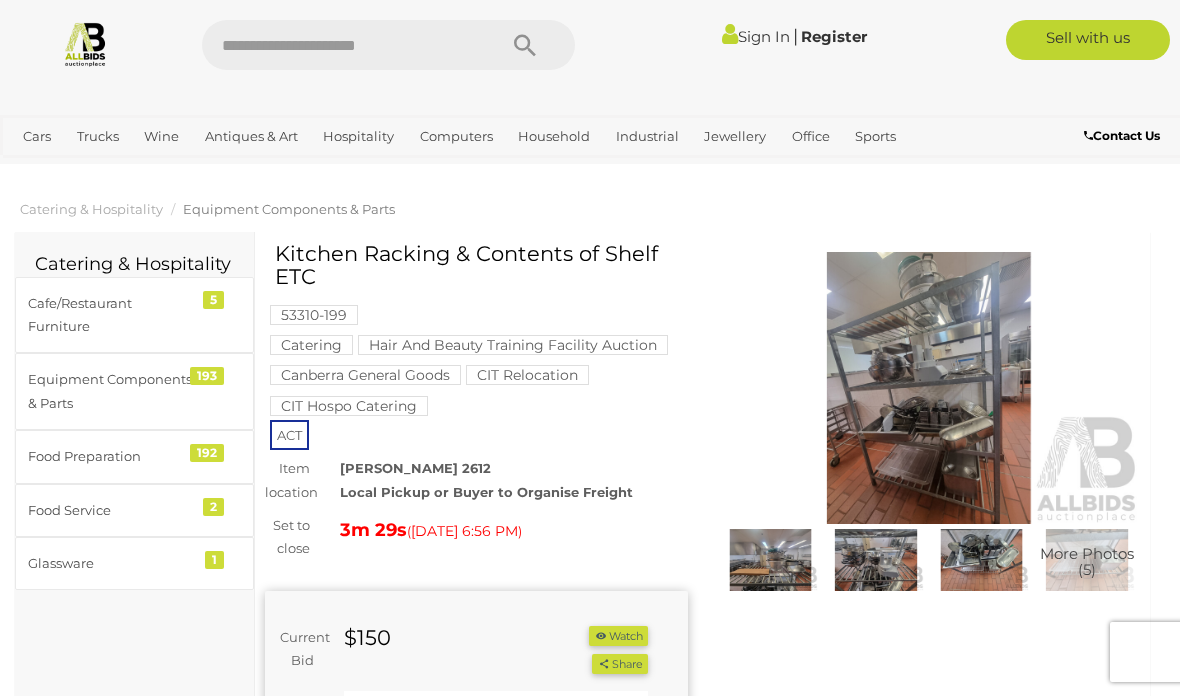 click at bounding box center (929, 388) 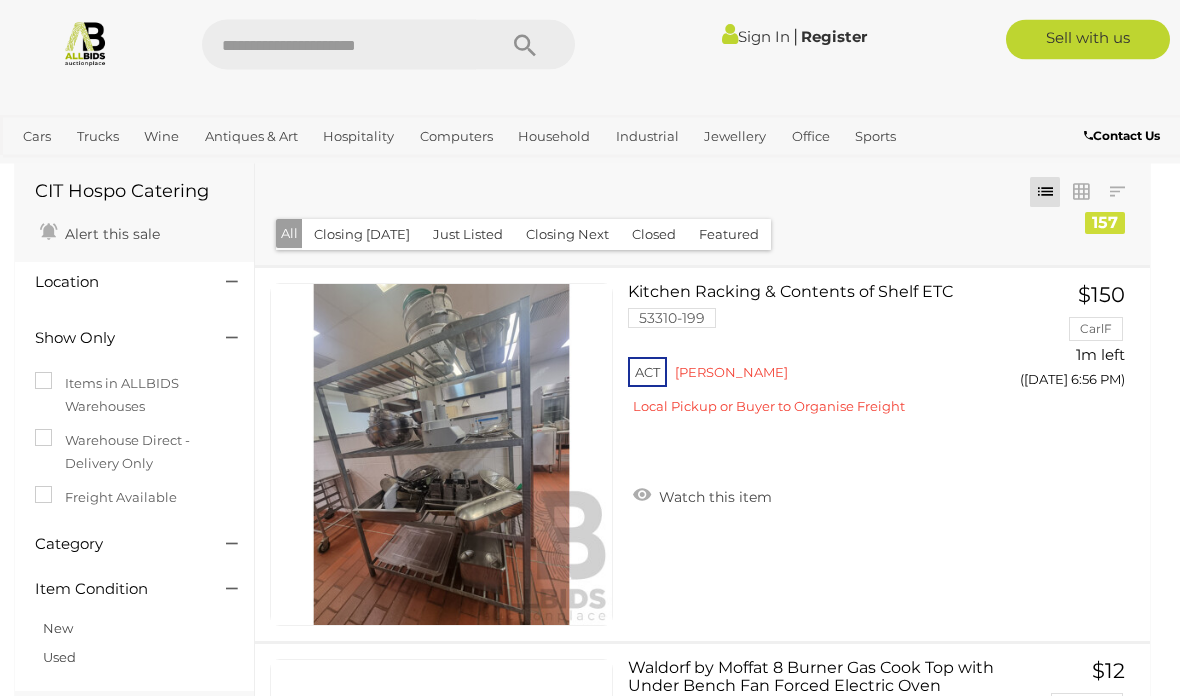 scroll, scrollTop: 201, scrollLeft: 0, axis: vertical 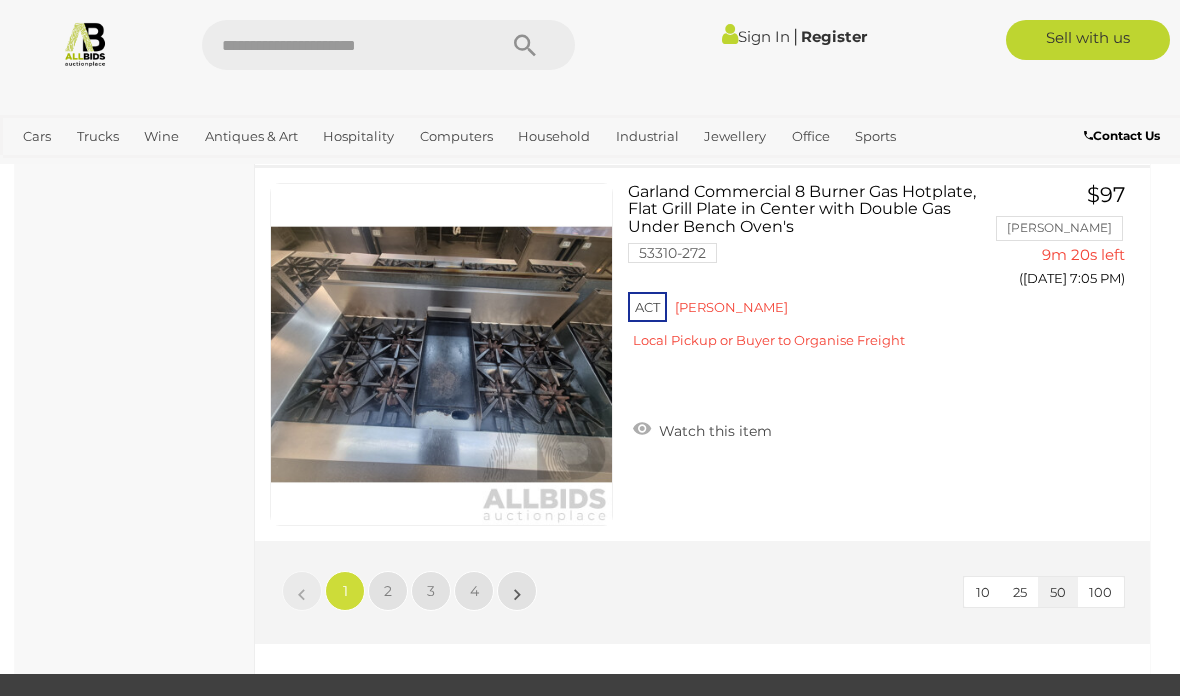 click on "»" at bounding box center (517, 591) 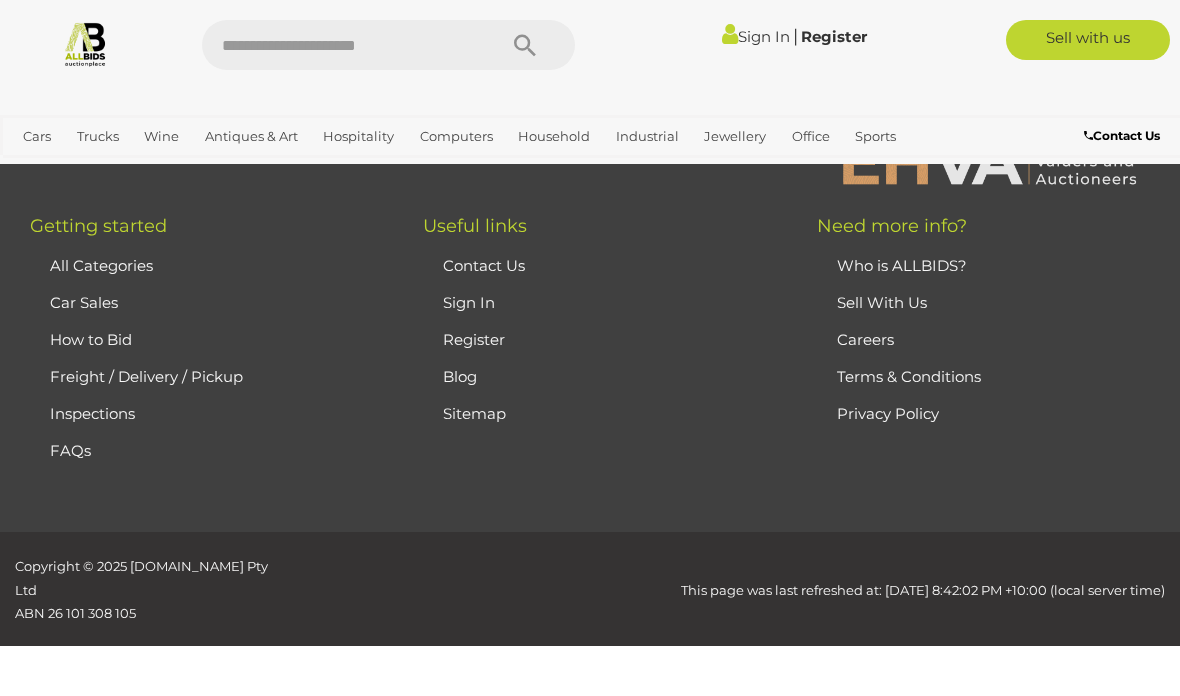 scroll, scrollTop: 104, scrollLeft: 0, axis: vertical 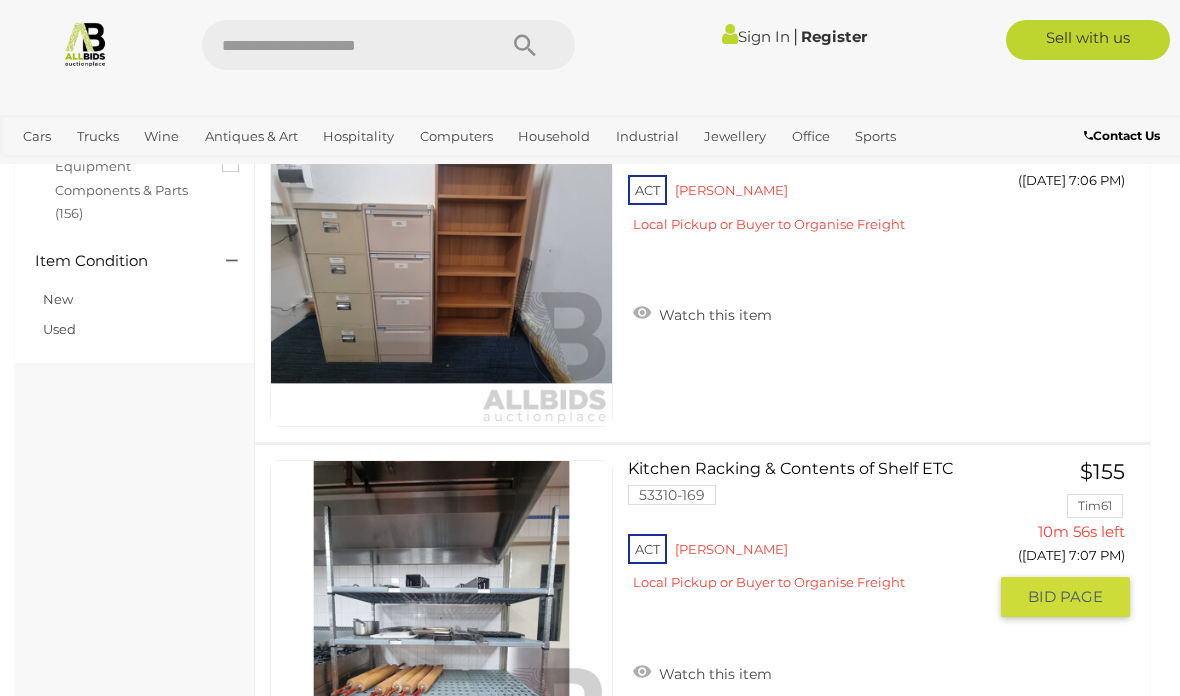 click on "GO TO  BID PAGE" at bounding box center [1065, 597] 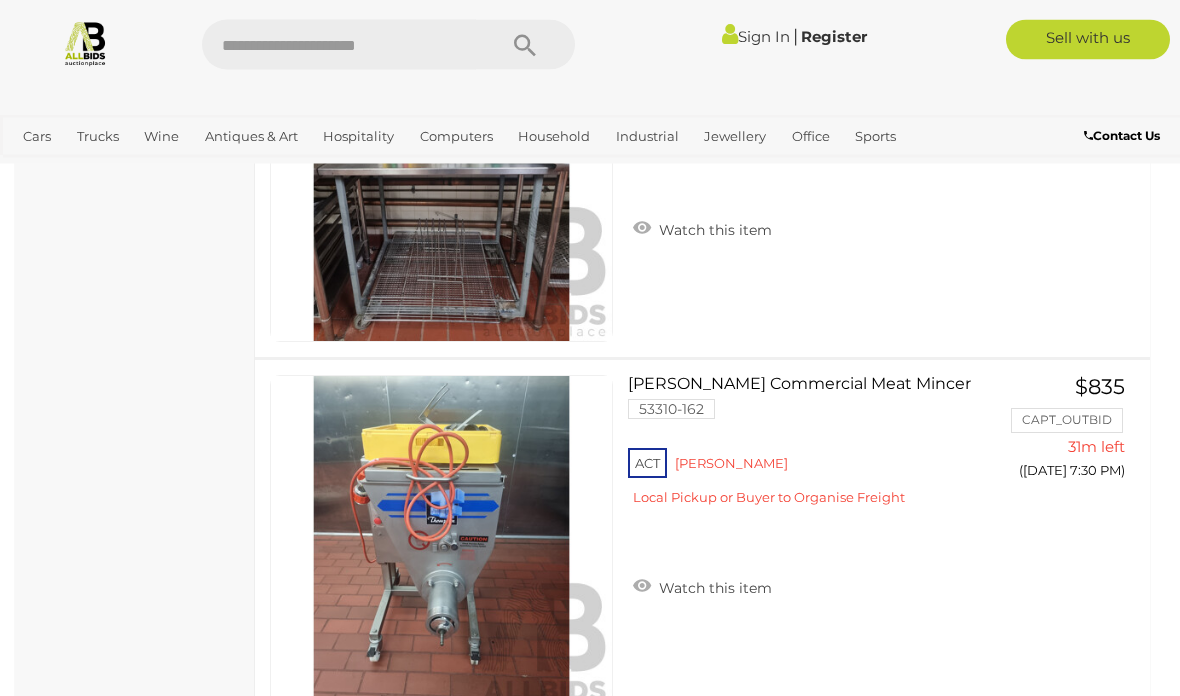 scroll, scrollTop: 18367, scrollLeft: 0, axis: vertical 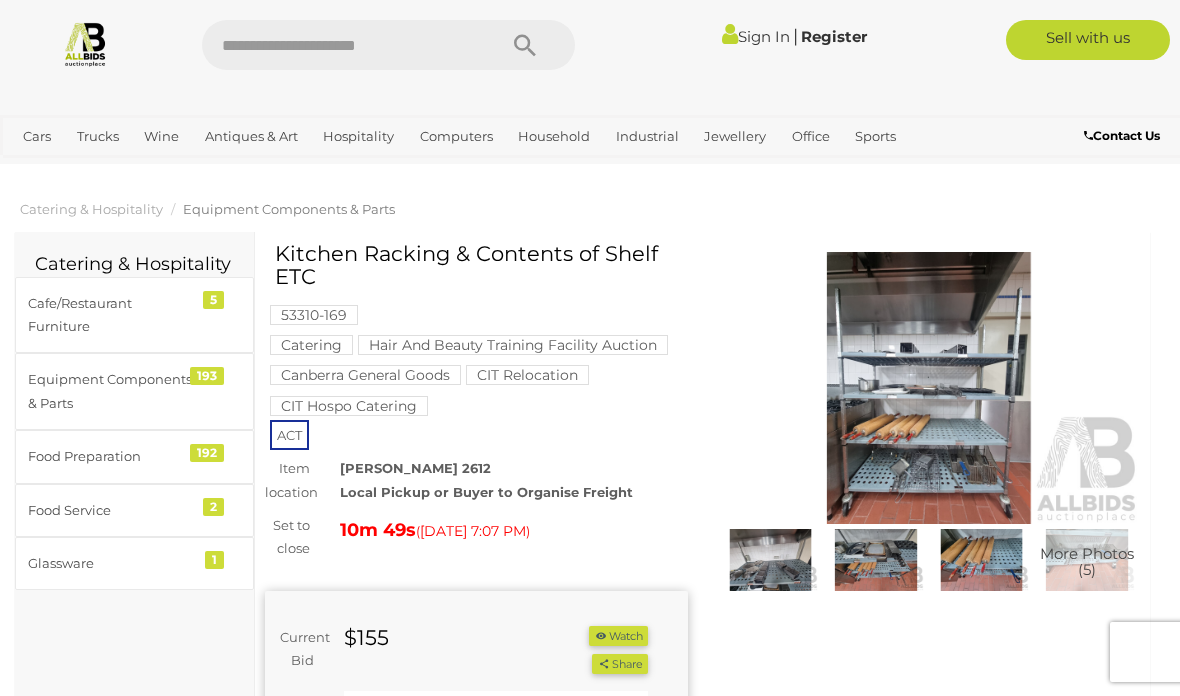 click at bounding box center [771, 560] 